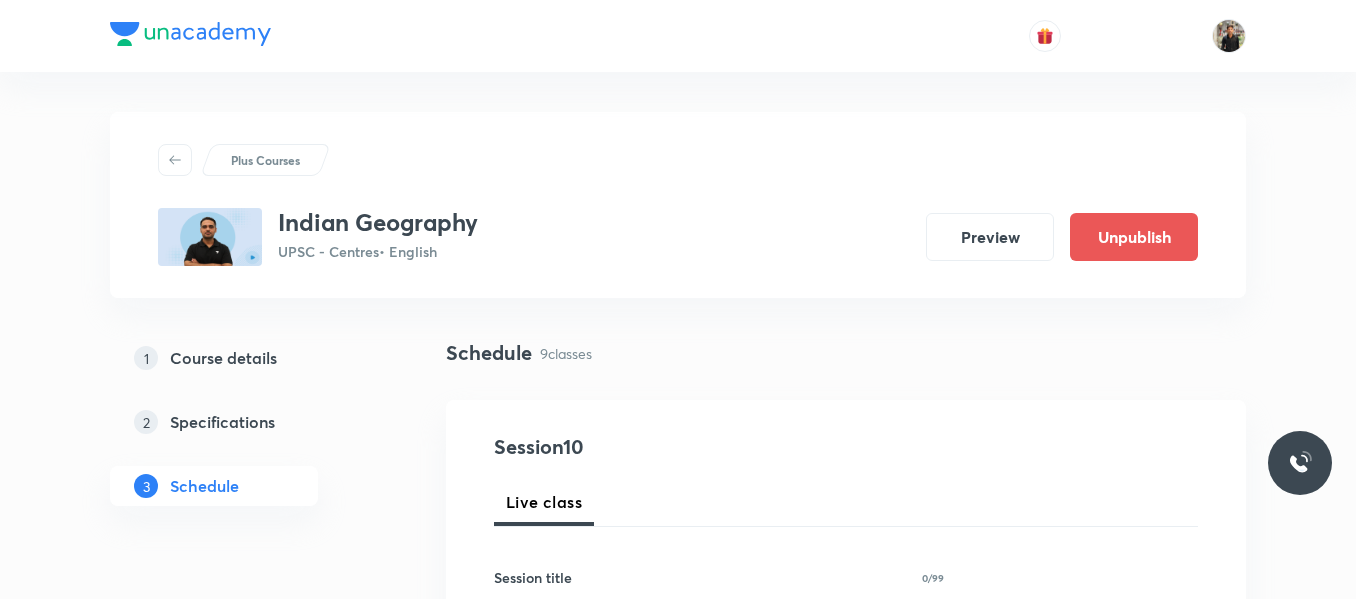 scroll, scrollTop: 2399, scrollLeft: 0, axis: vertical 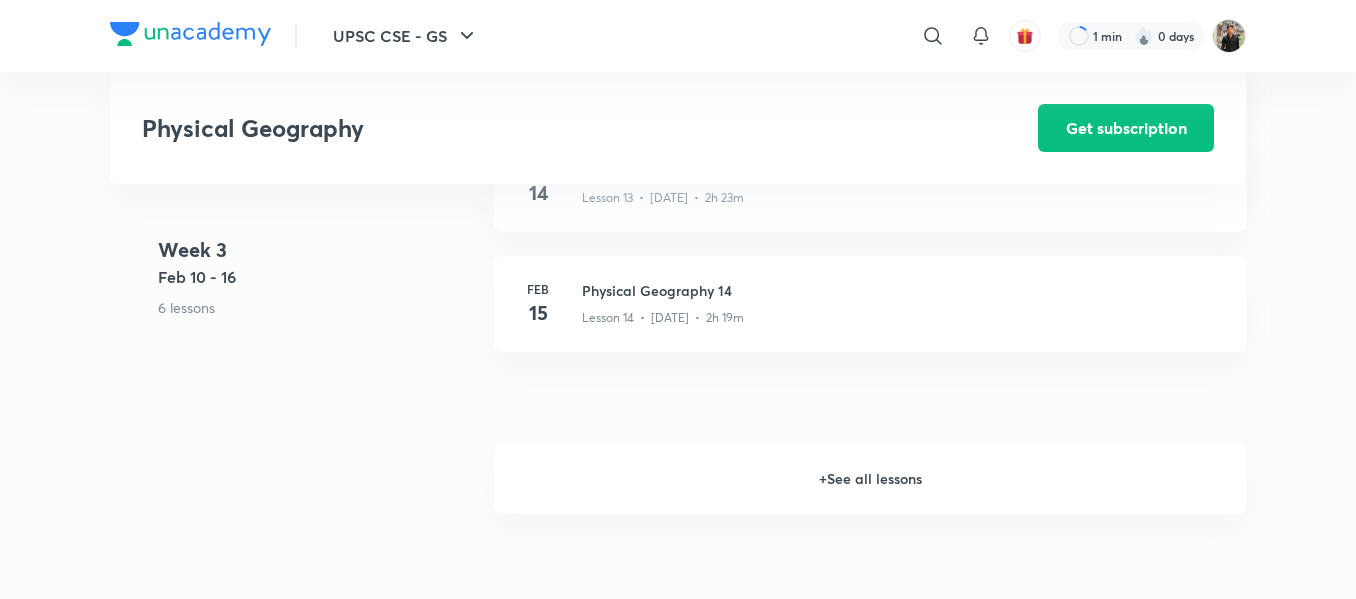 click on "+  See all lessons" at bounding box center [870, 479] 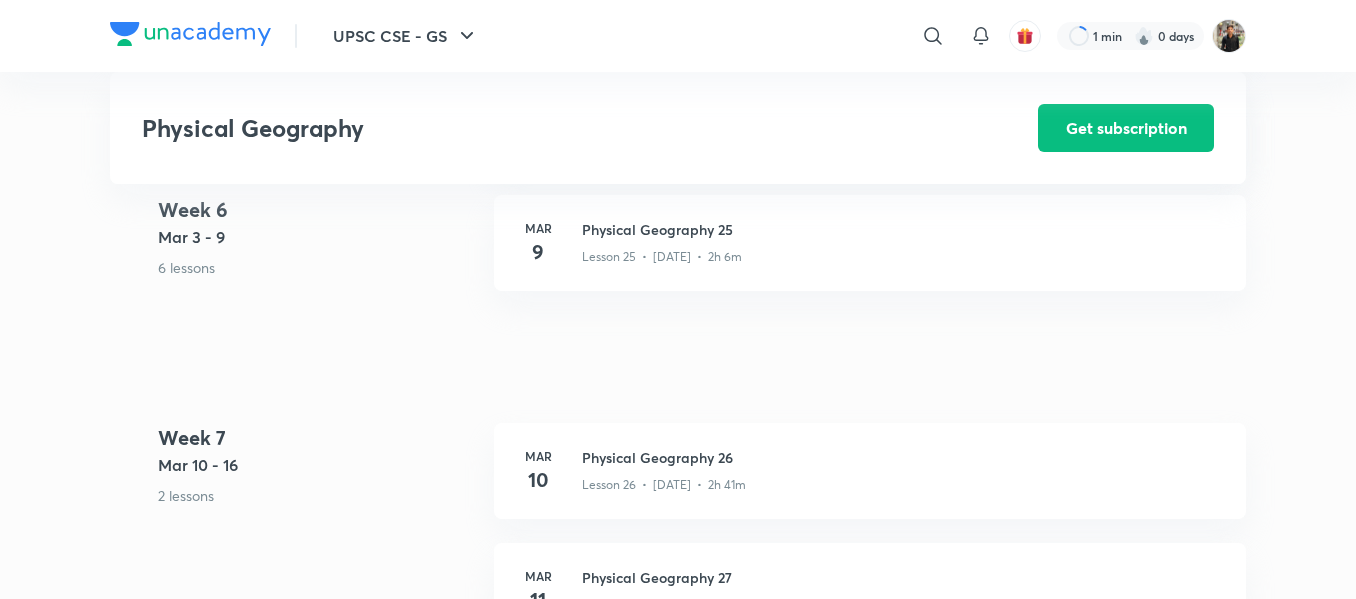 scroll, scrollTop: 4125, scrollLeft: 0, axis: vertical 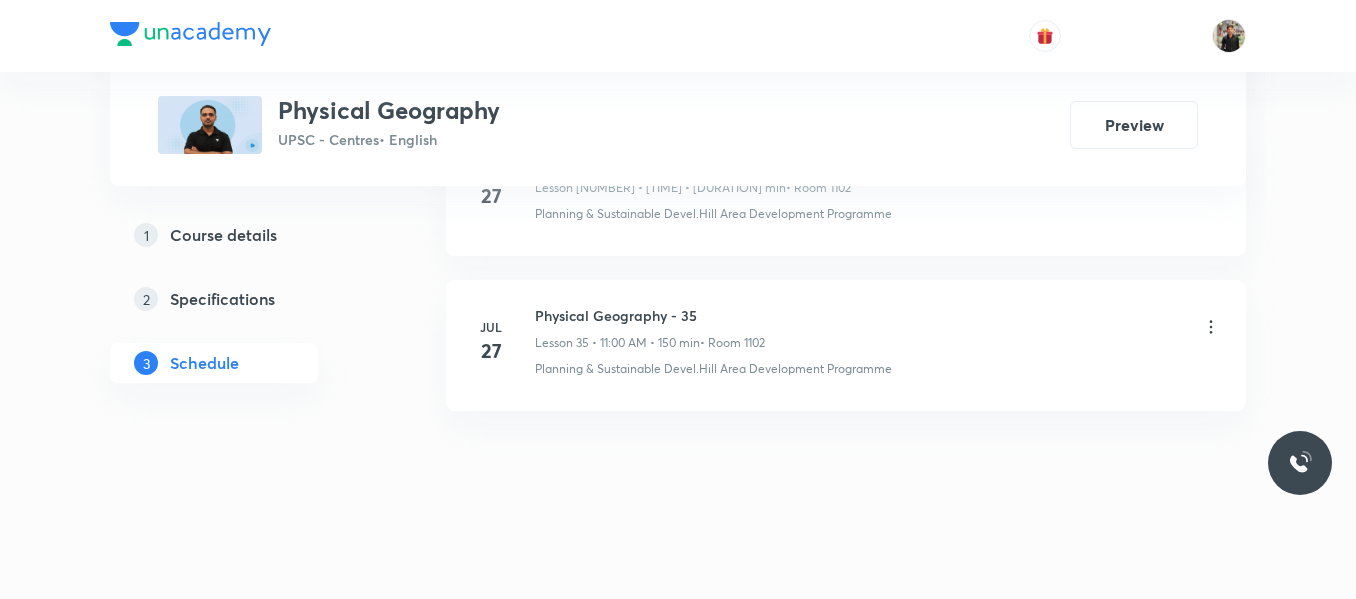 click on "Physical Geography - 35" at bounding box center [650, 315] 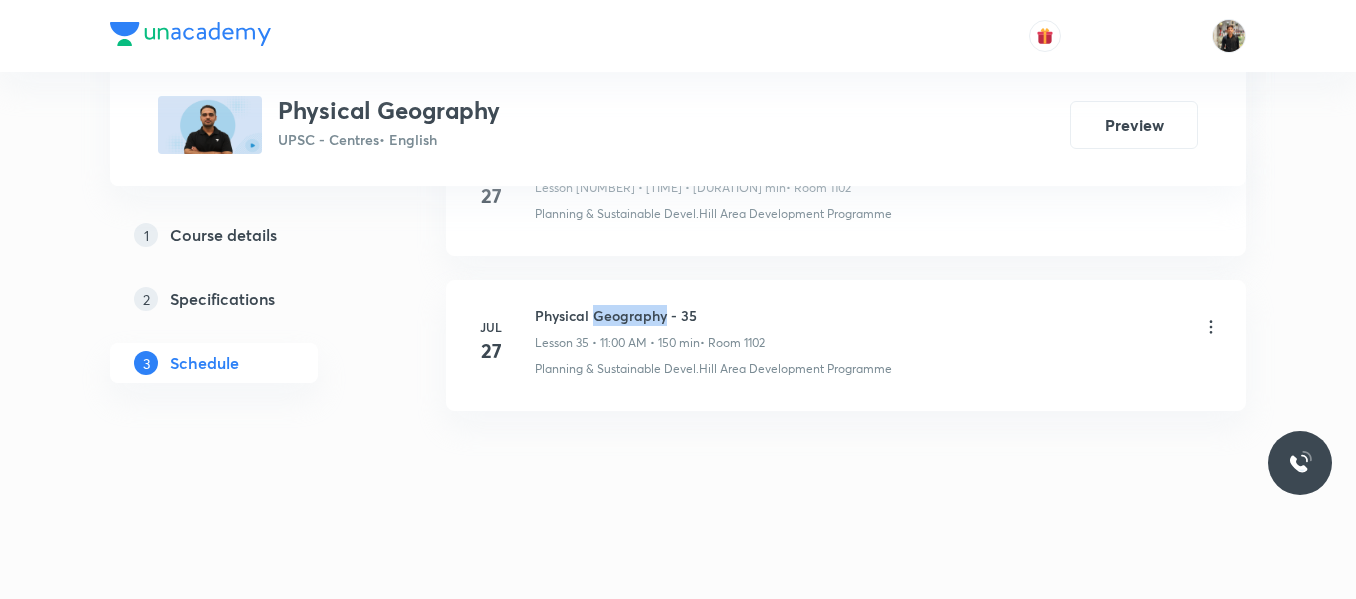 click on "Physical Geography - 35" at bounding box center (650, 315) 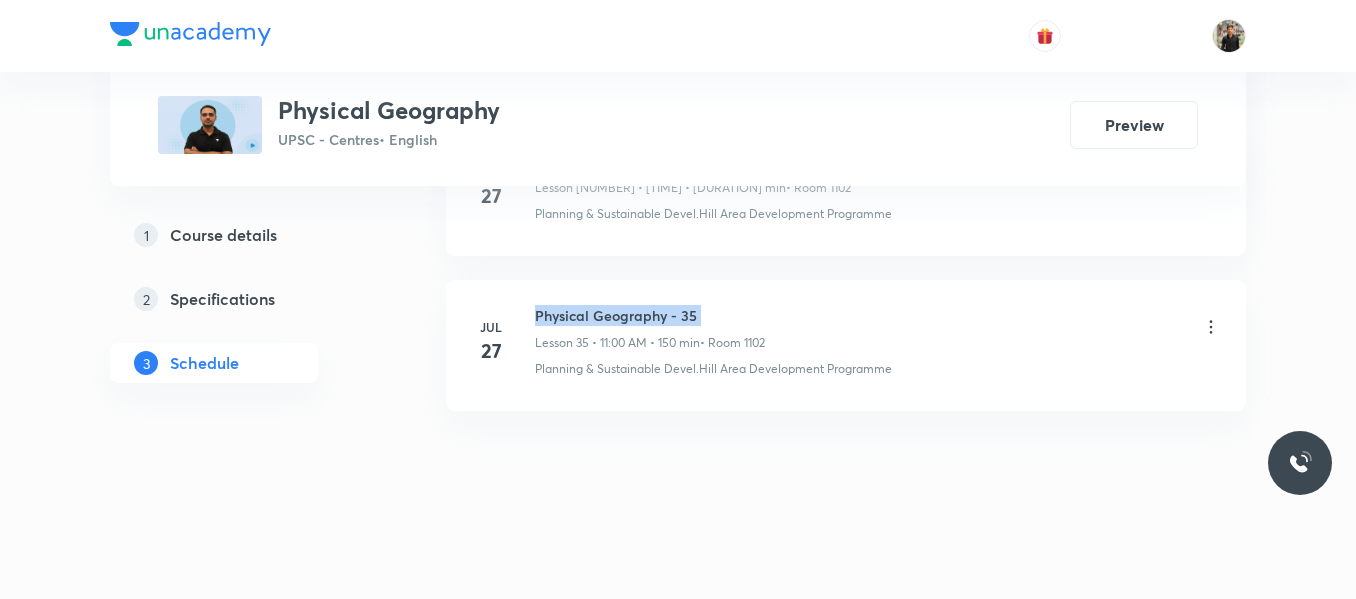 click on "Physical Geography - 35" at bounding box center (650, 315) 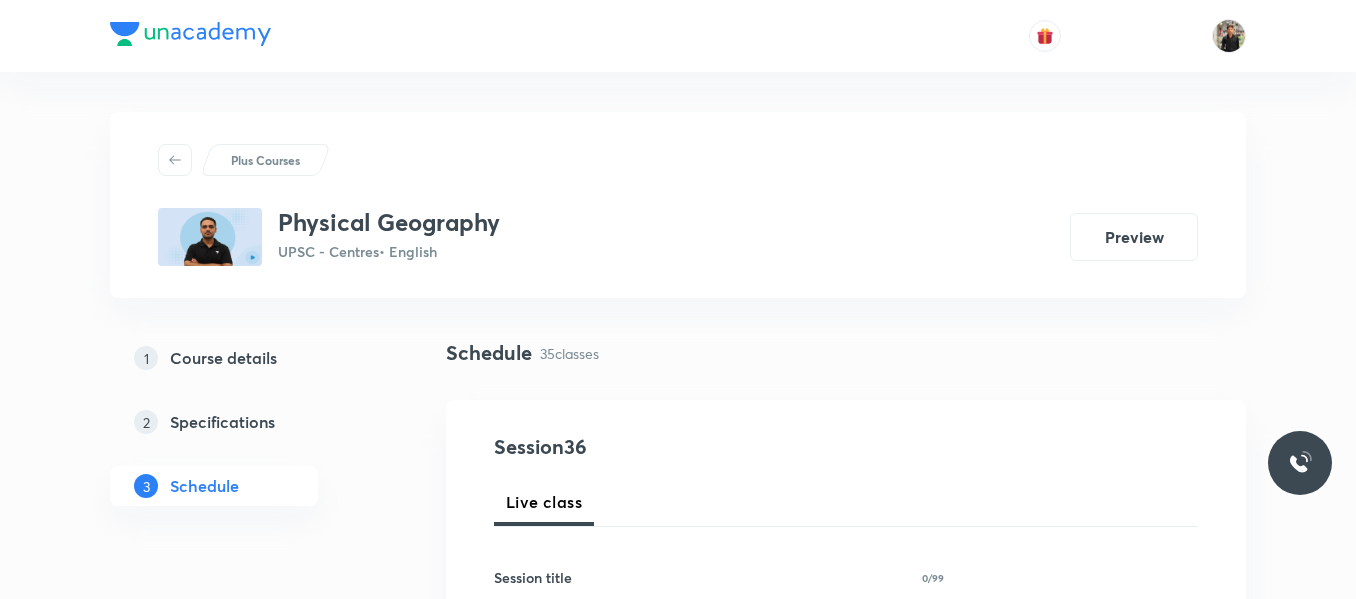 scroll, scrollTop: 112, scrollLeft: 0, axis: vertical 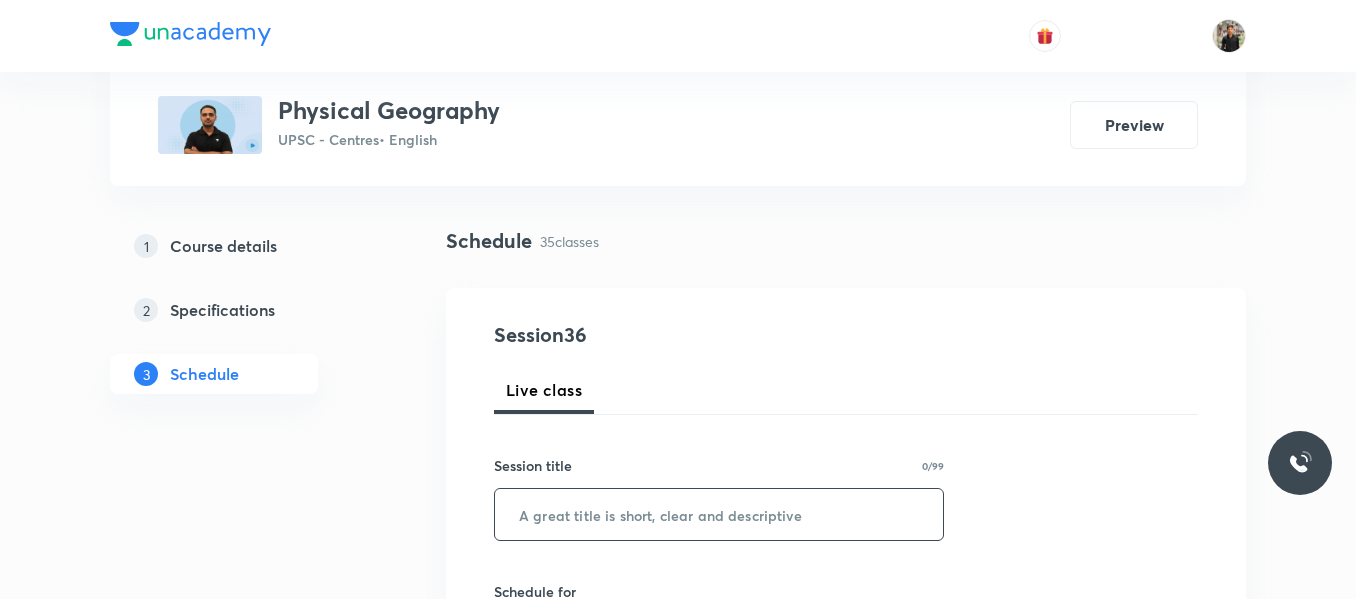 click at bounding box center [719, 514] 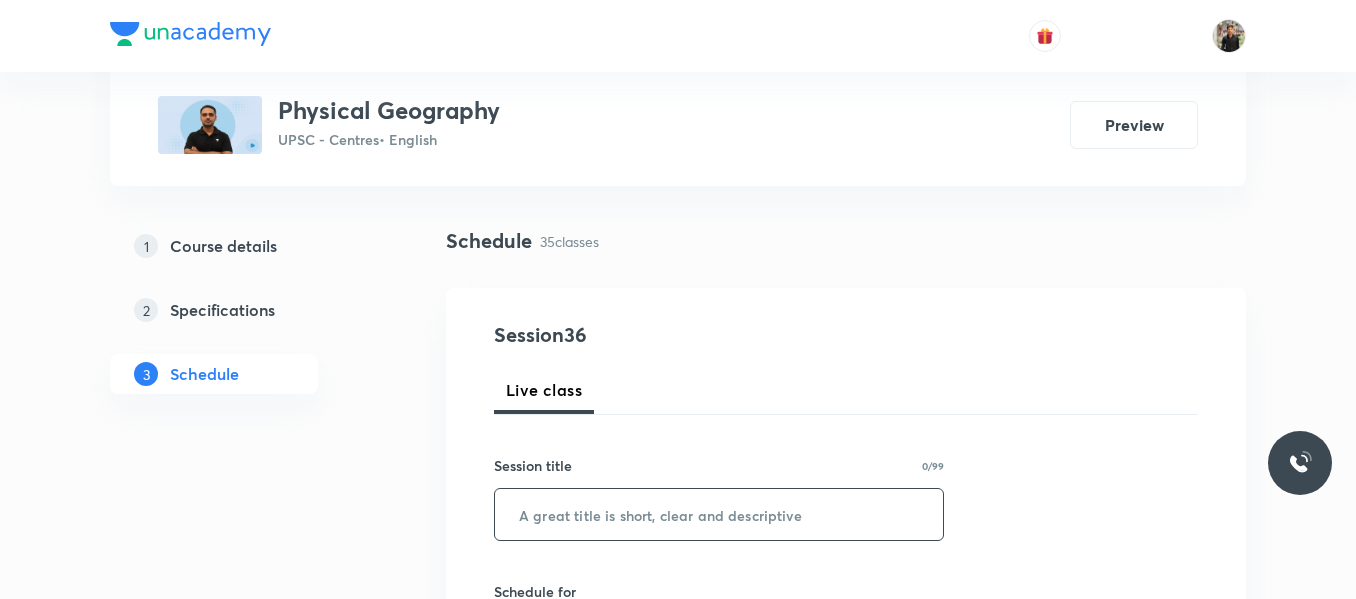 paste on "Physical Geography - 35" 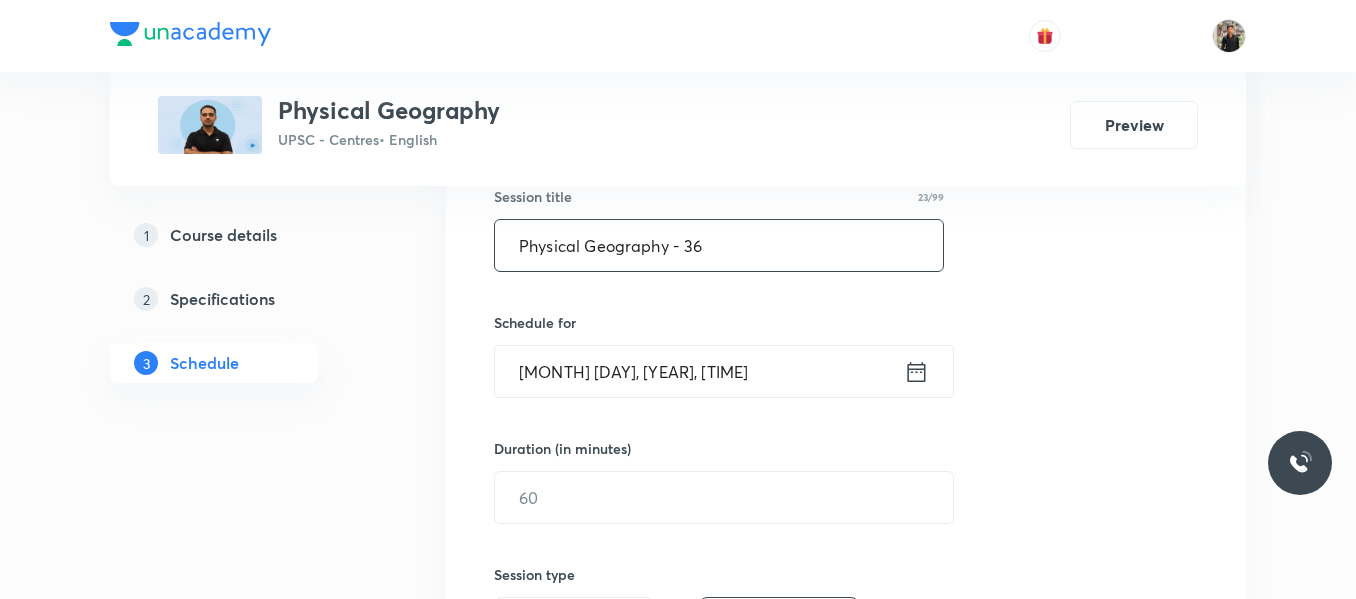 scroll, scrollTop: 383, scrollLeft: 0, axis: vertical 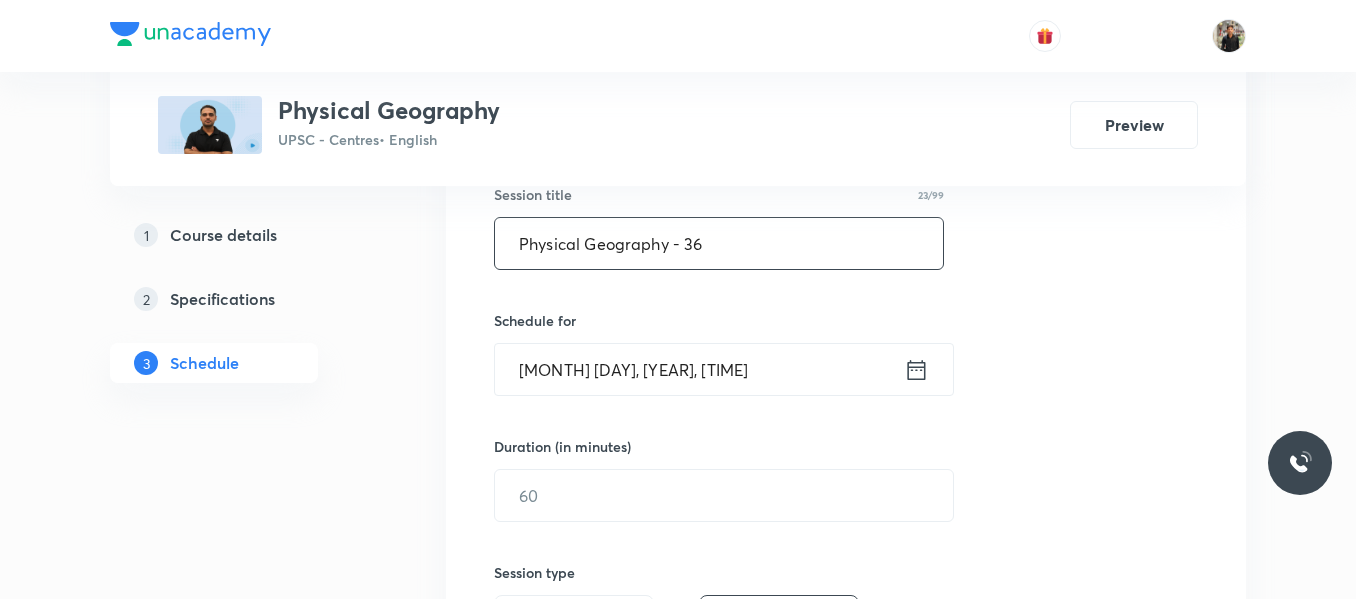 type on "Physical Geography - 36" 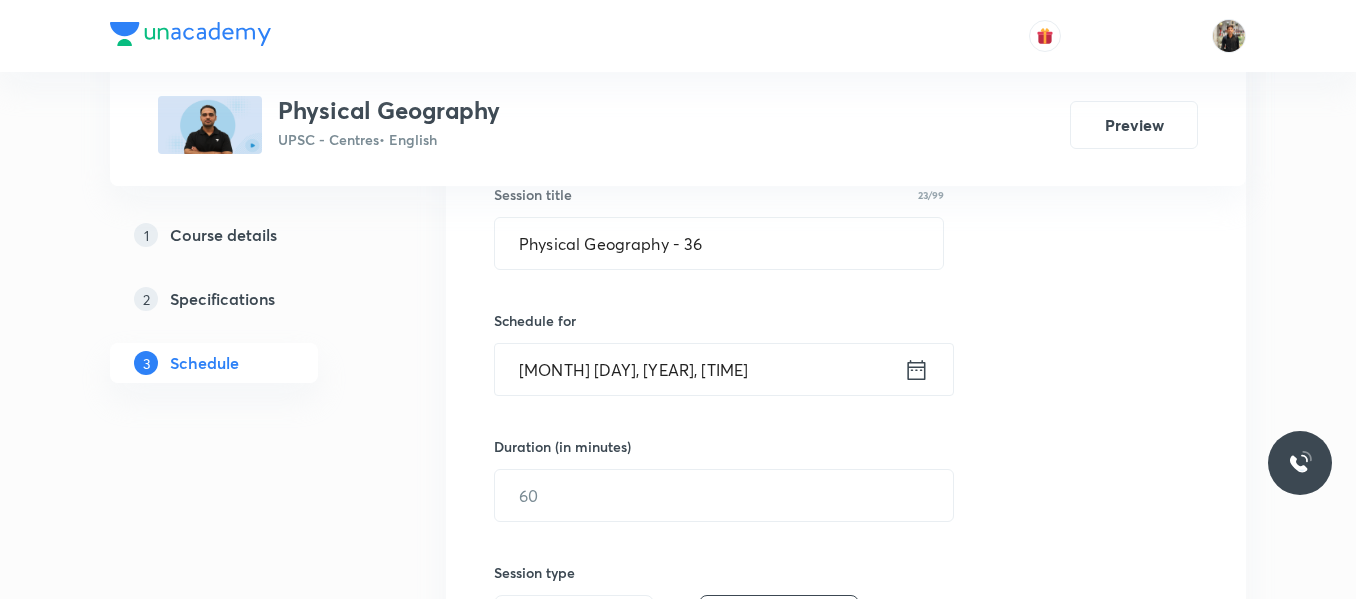click 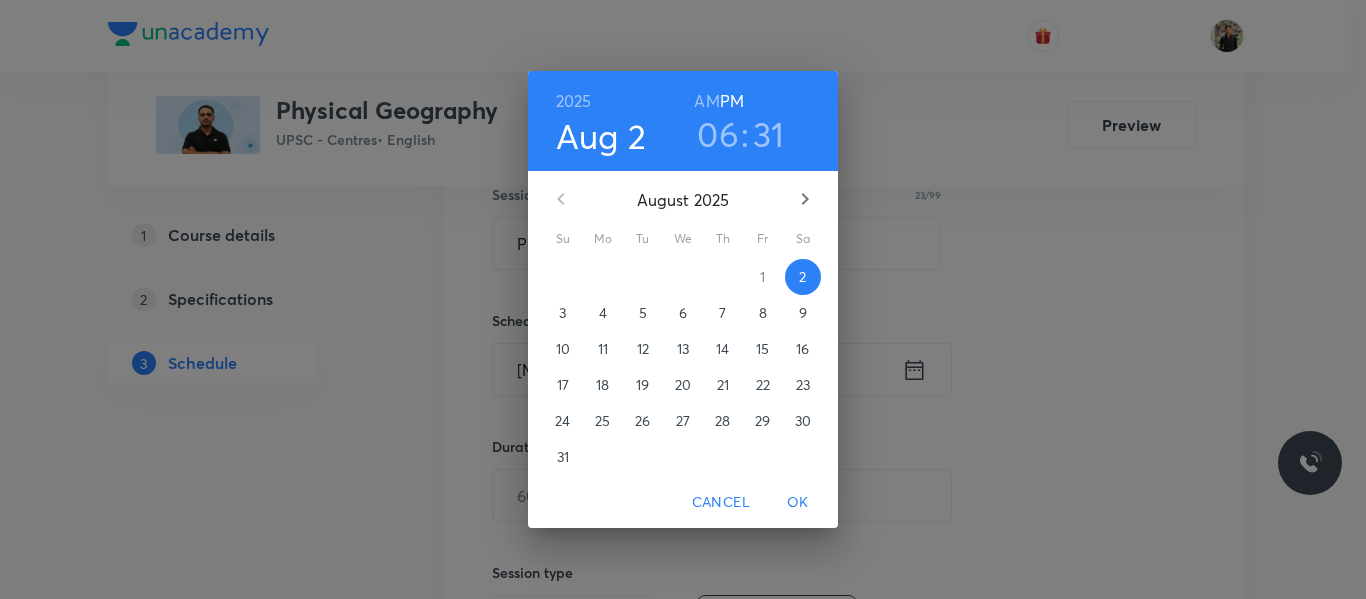 click on "3" at bounding box center (562, 313) 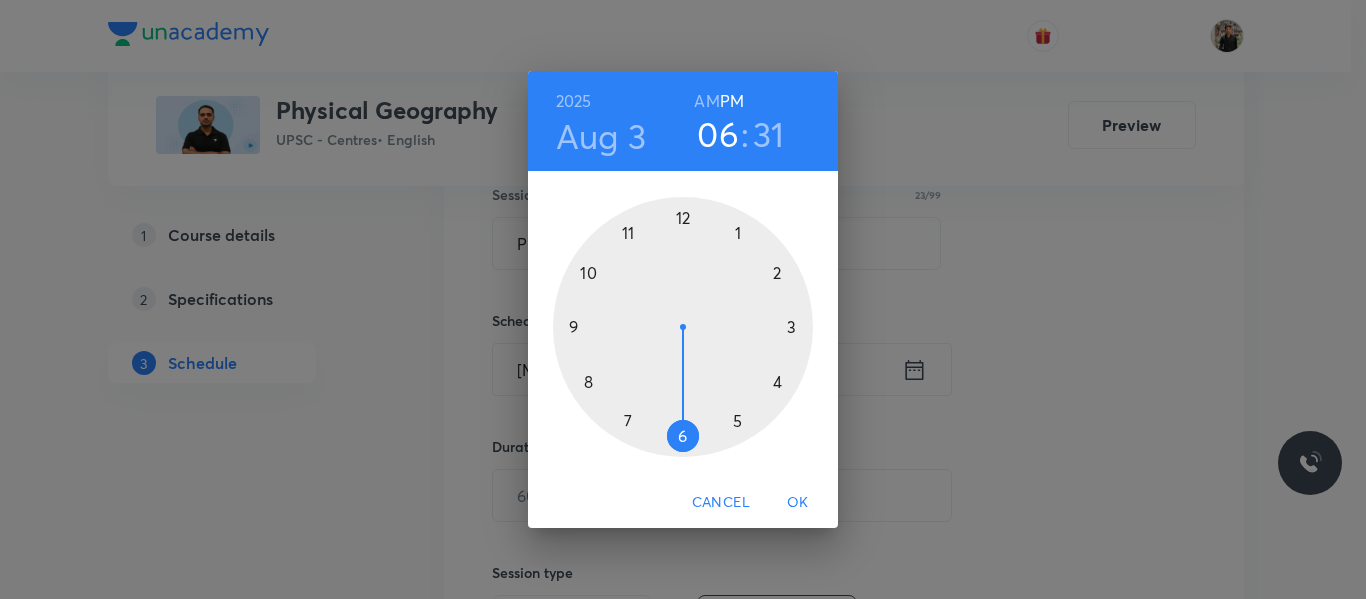 click at bounding box center (683, 327) 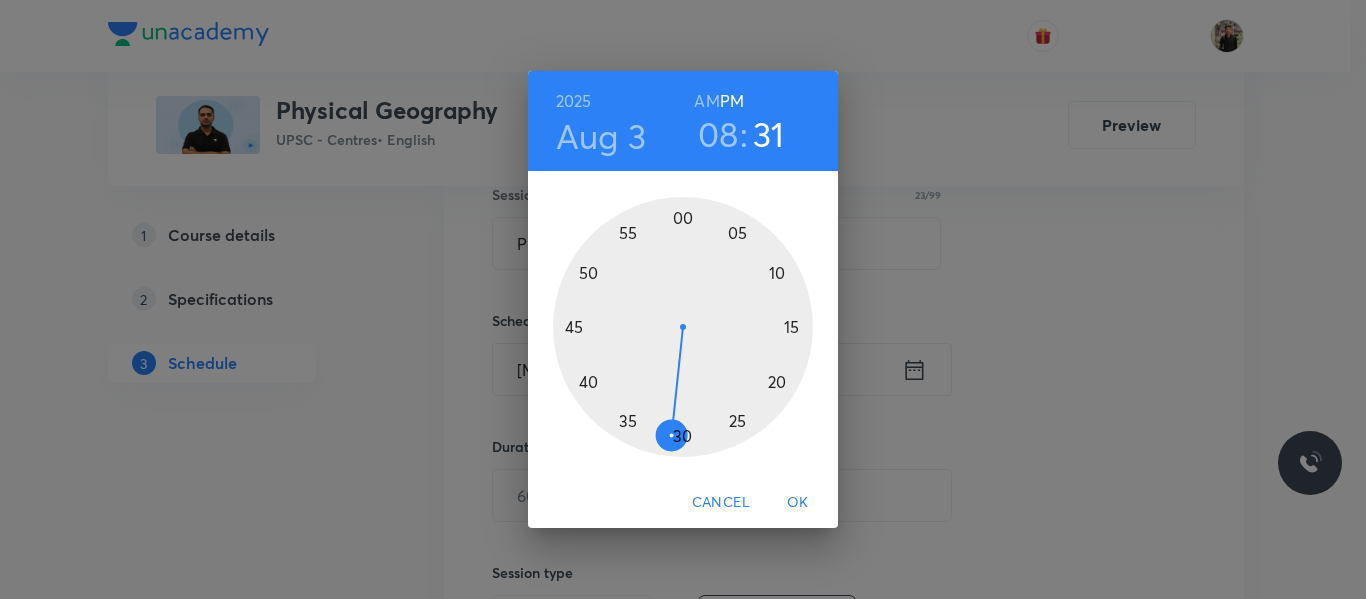 click on "AM" at bounding box center (706, 101) 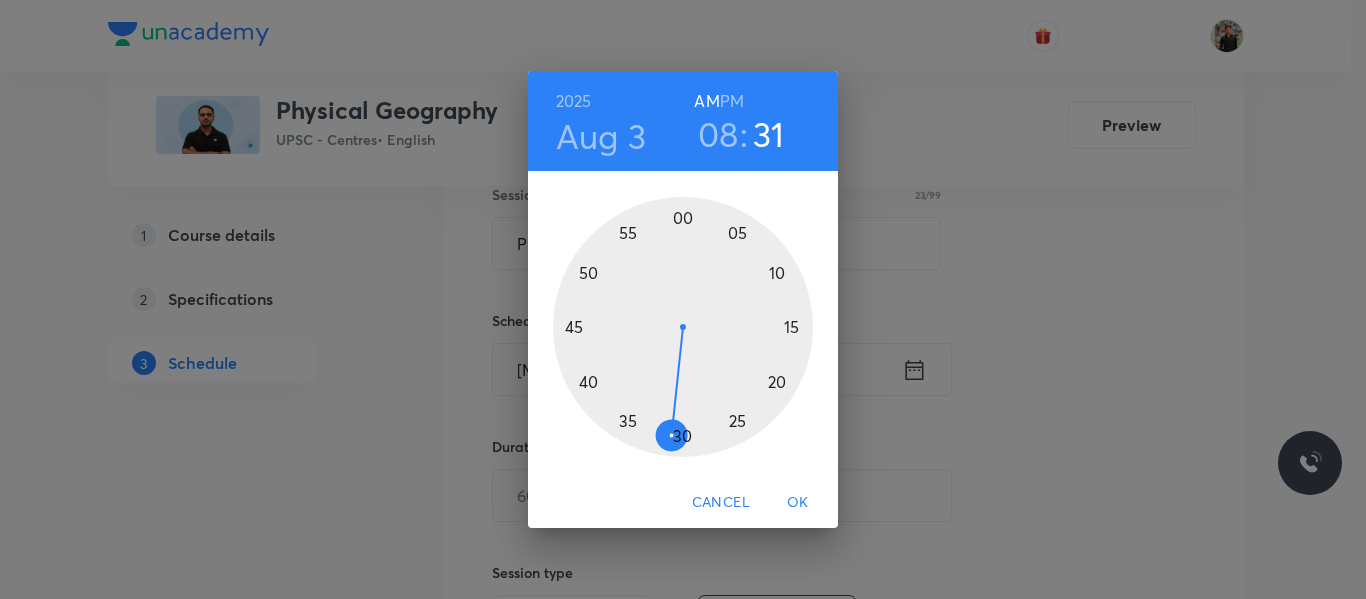 click at bounding box center (683, 327) 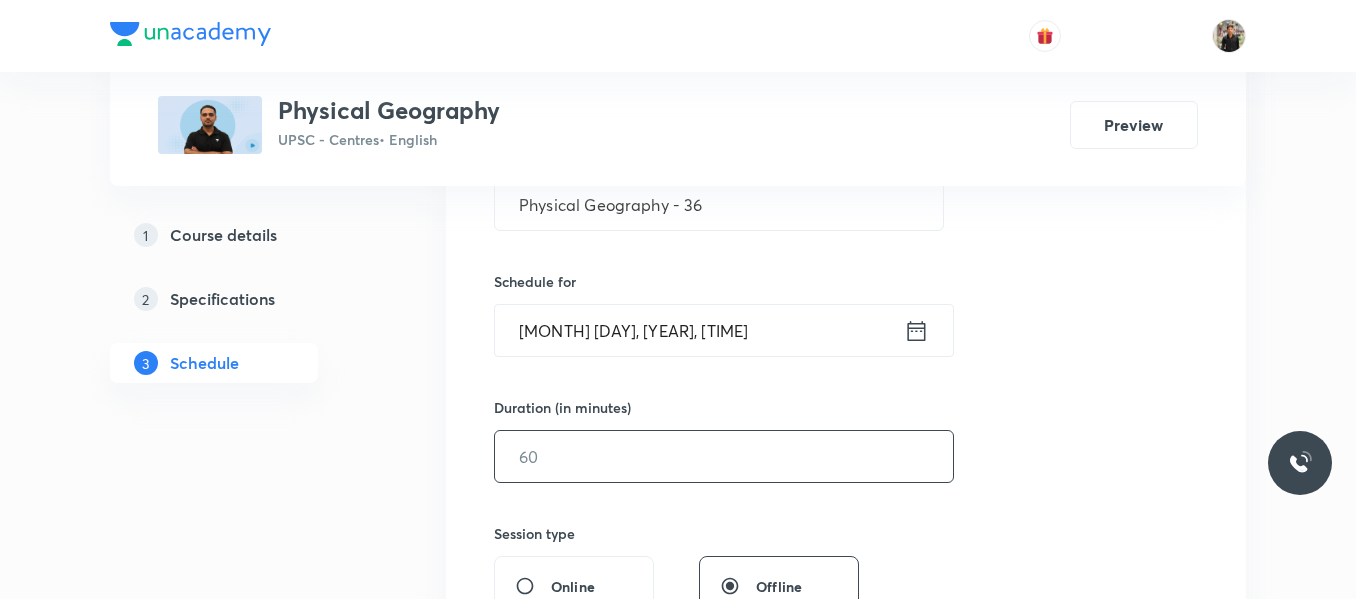 scroll, scrollTop: 423, scrollLeft: 0, axis: vertical 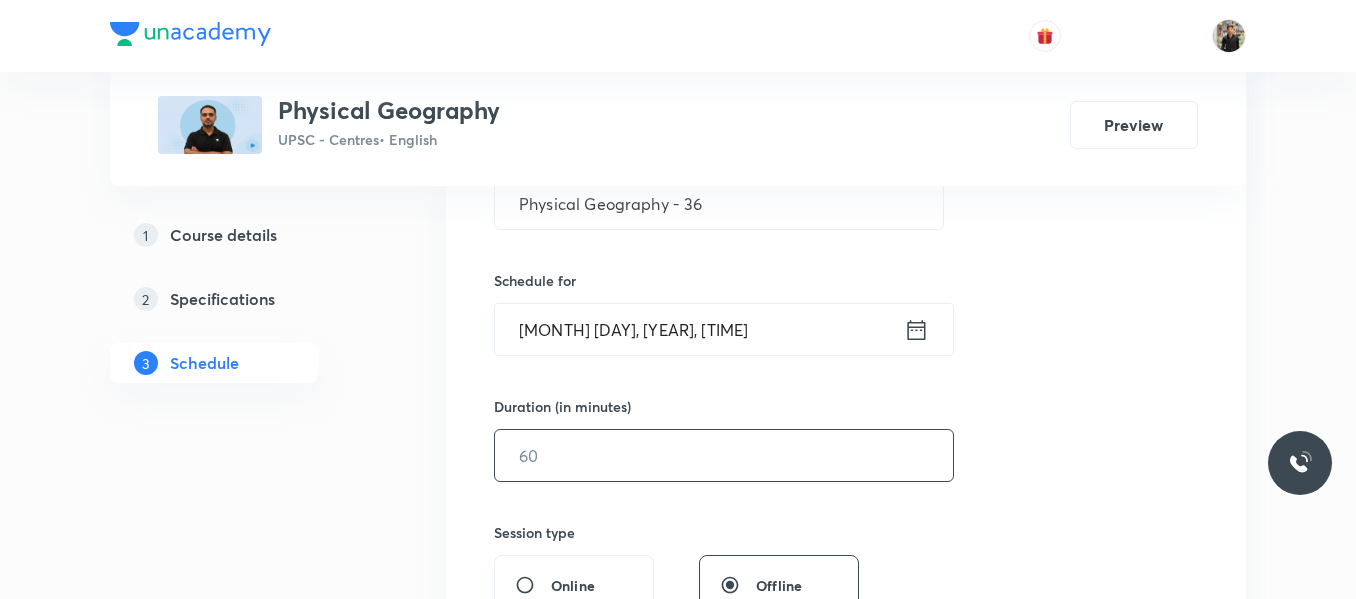 click at bounding box center (724, 455) 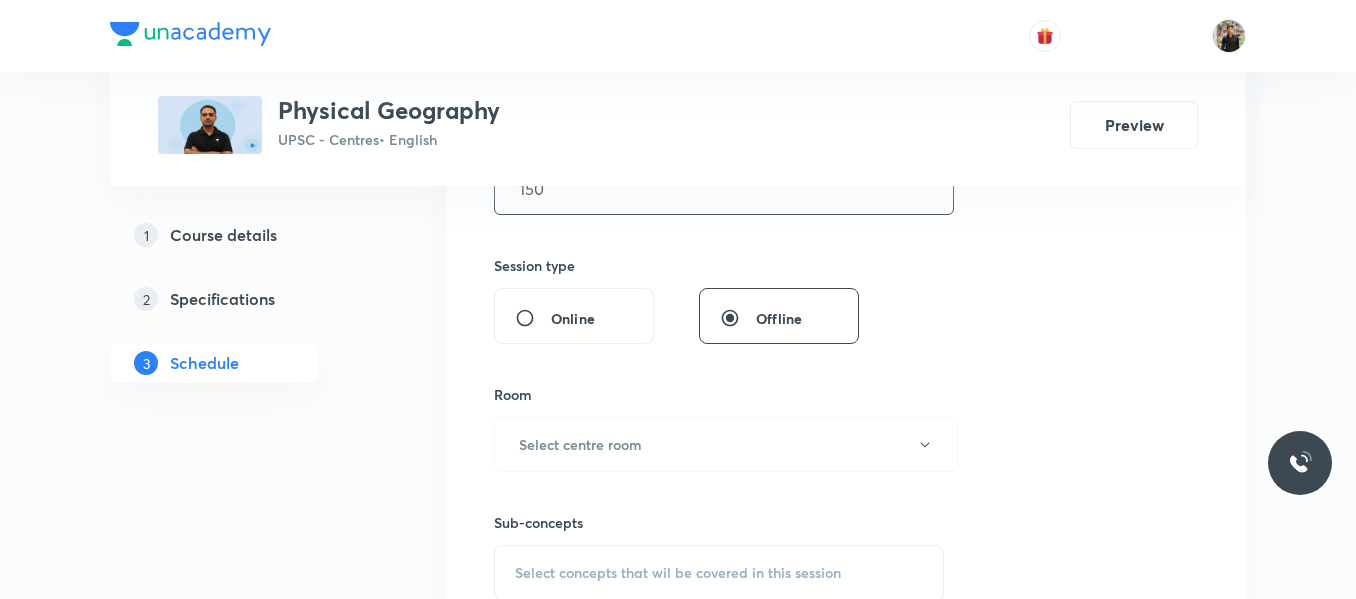 scroll, scrollTop: 691, scrollLeft: 0, axis: vertical 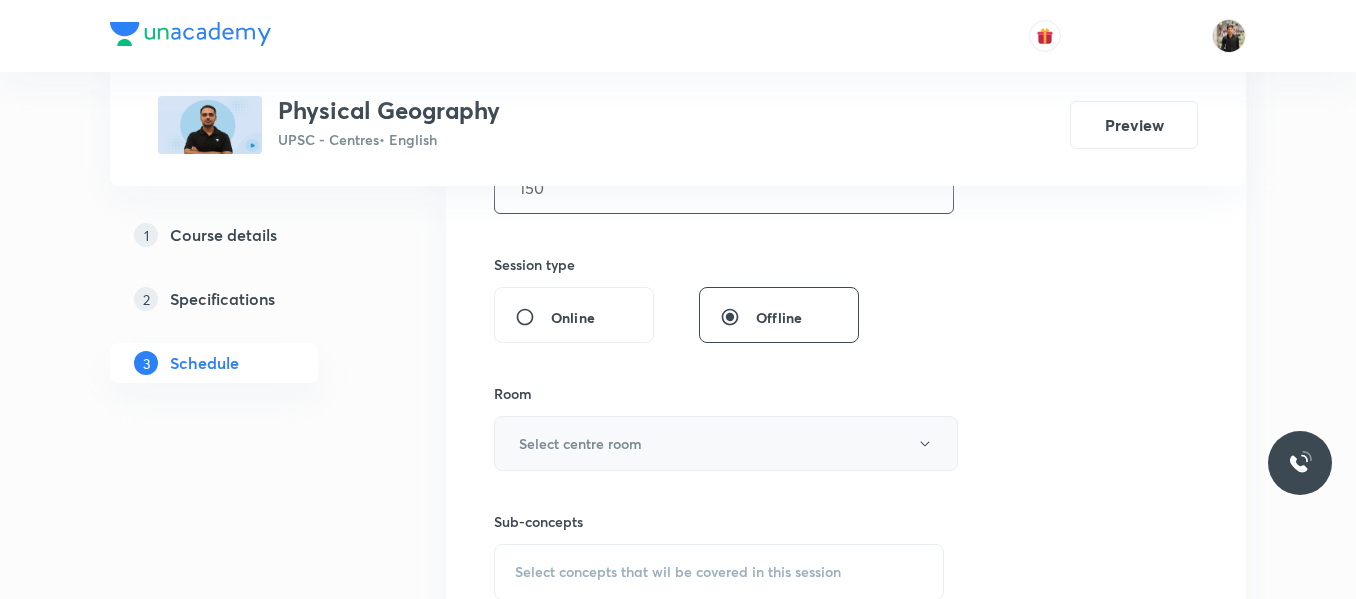 type on "150" 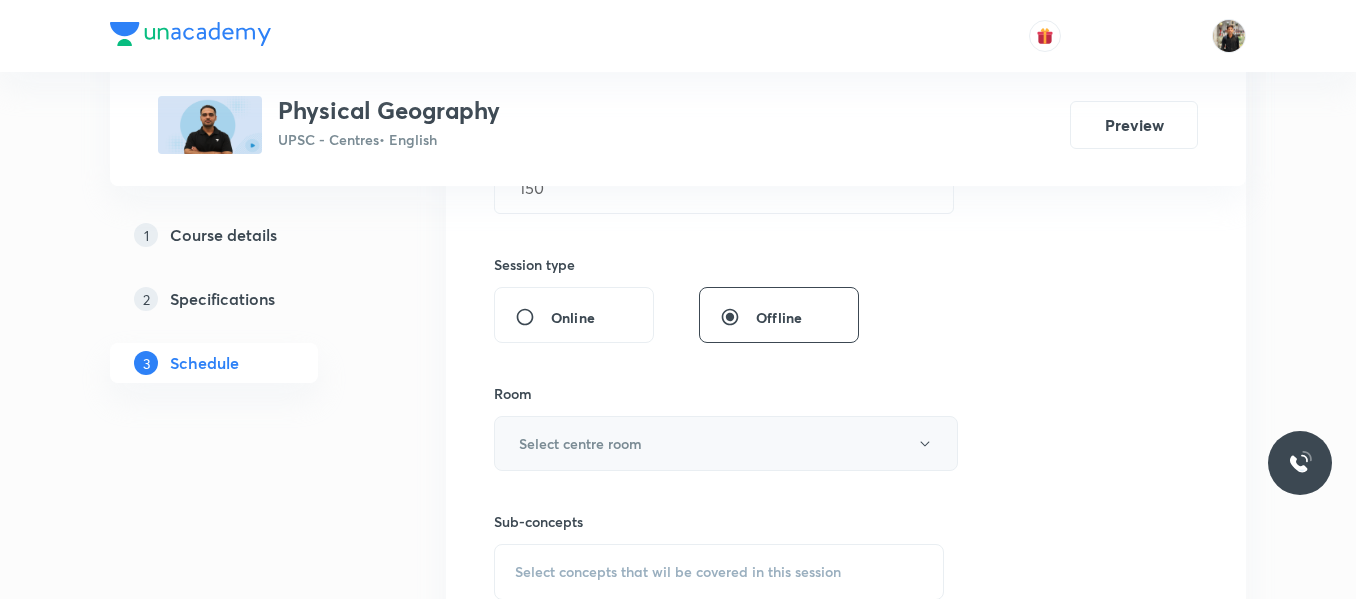 click on "Select centre room" at bounding box center (726, 443) 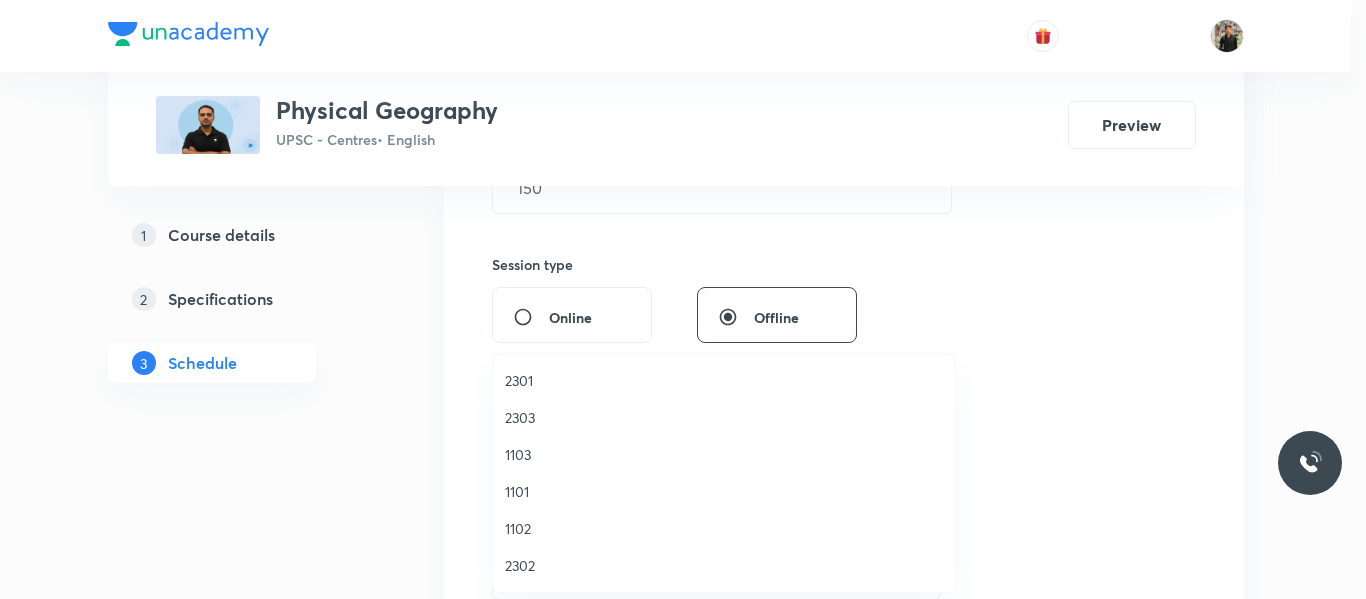 click on "1101" at bounding box center (724, 491) 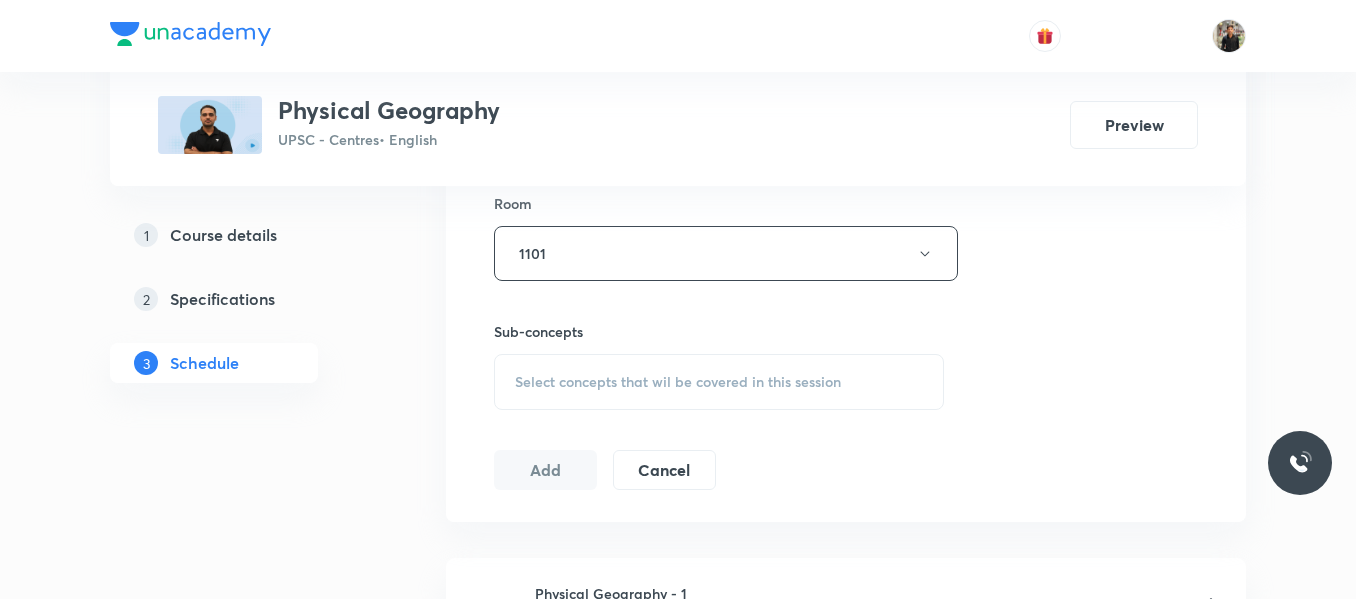 scroll, scrollTop: 884, scrollLeft: 0, axis: vertical 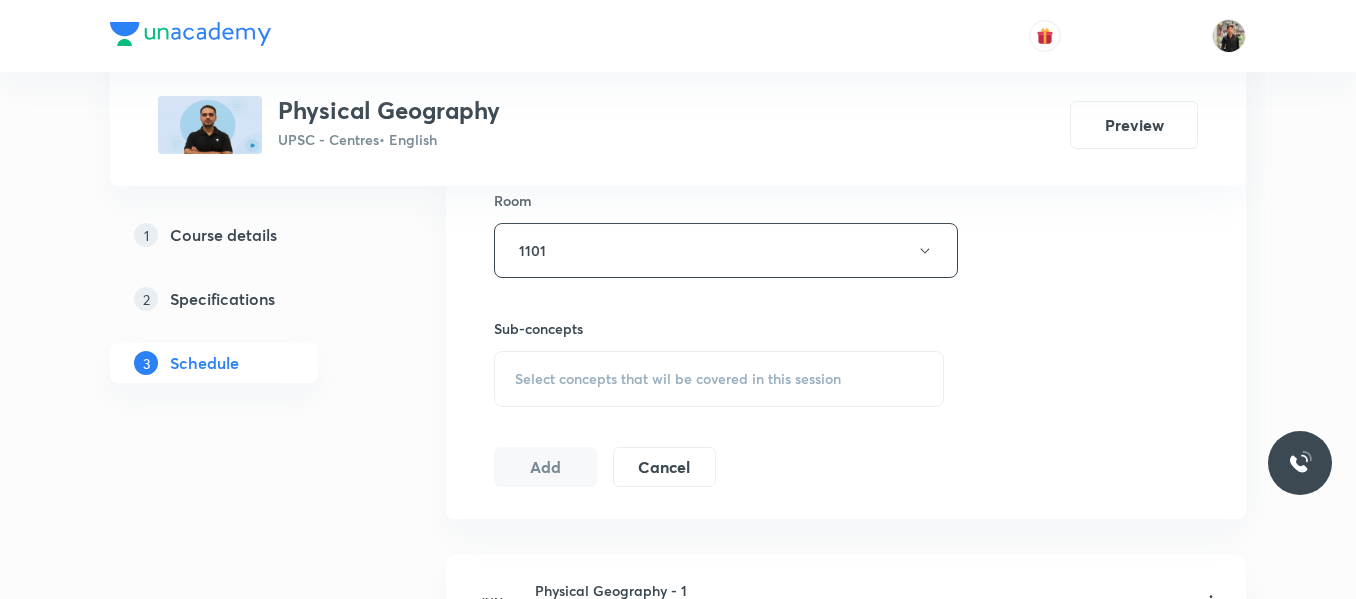 click on "Select concepts that wil be covered in this session" at bounding box center [678, 379] 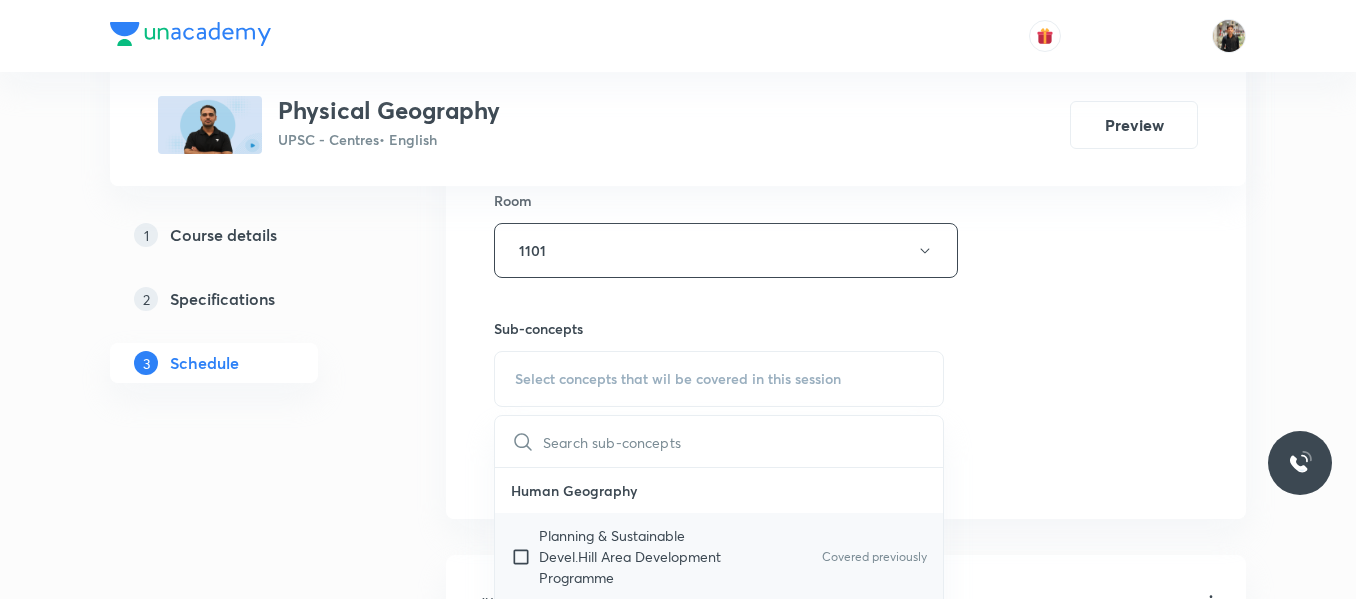 click at bounding box center (525, 556) 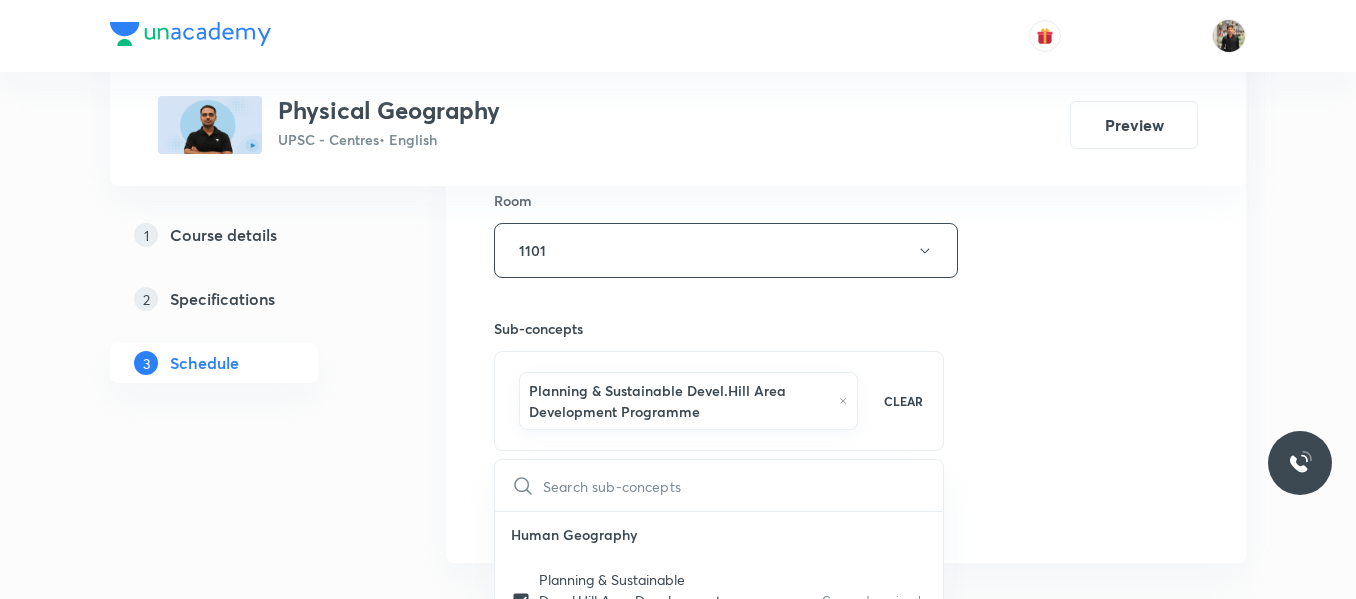 click on "Plus Courses Physical Geography UPSC - Centres  • English Preview 1 Course details 2 Specifications 3 Schedule Schedule 35  classes Session  36 Live class Session title 23/99 Physical Geography - 36 ​ Schedule for Aug 3, 2025, 8:00 AM ​ Duration (in minutes) 150 ​   Session type Online Offline Room 1101 Sub-concepts Planning & Sustainable Devel.Hill Area Development Programme CLEAR ​ Human Geography Planning & Sustainable Devel.Hill Area Development Programme Covered previously Manufacturing IndustriesNorth Western Region Covered previously Manufacturing IndustriesPetrochemical Industries Manufacturing IndustriesPower Manufacturing IndustriesRaw Materials Manufacturing IndustriesSouth Western Plateau Region Manufacturing IndustriesSugar Industry Manufacturing IndustriesThe Cotton Textile Industry Manufacturing IndustriesThe Iron and Steel Industry Manufacturing IndustriesTransport Manufacturing IndustriesTypes of Industries Manufacturing IndustriesVishakhapatnam-Guntur Region Physical Geography Add" at bounding box center (678, 2690) 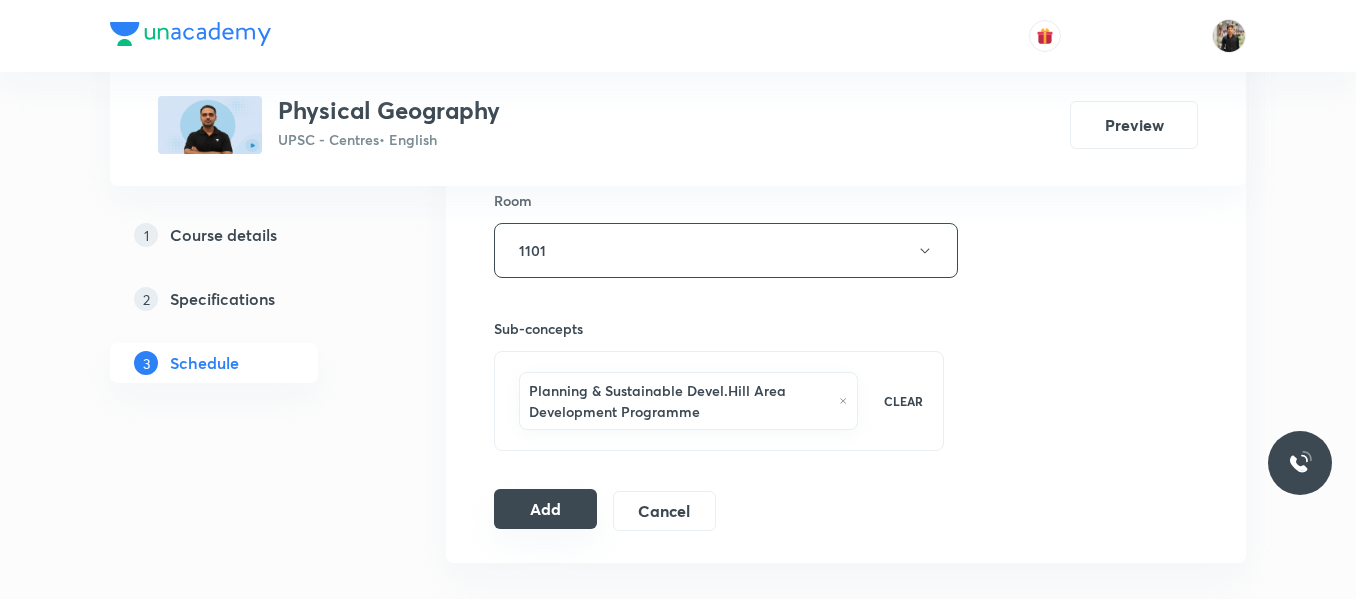 click on "Add" at bounding box center (545, 509) 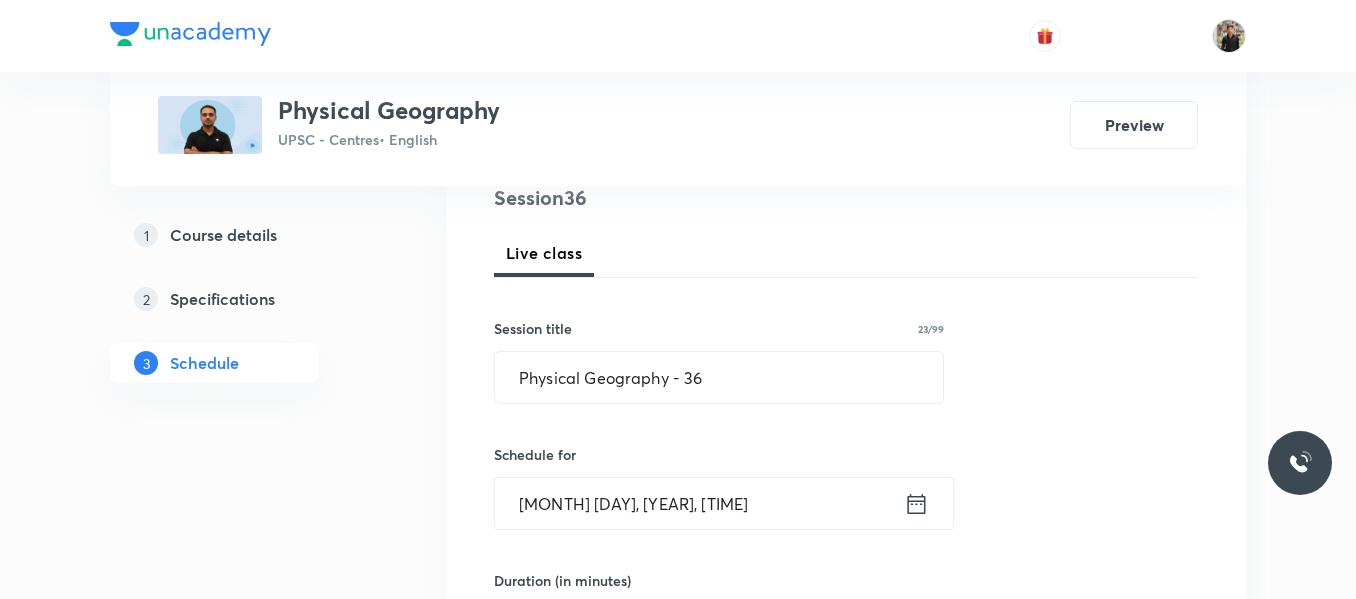 scroll, scrollTop: 254, scrollLeft: 0, axis: vertical 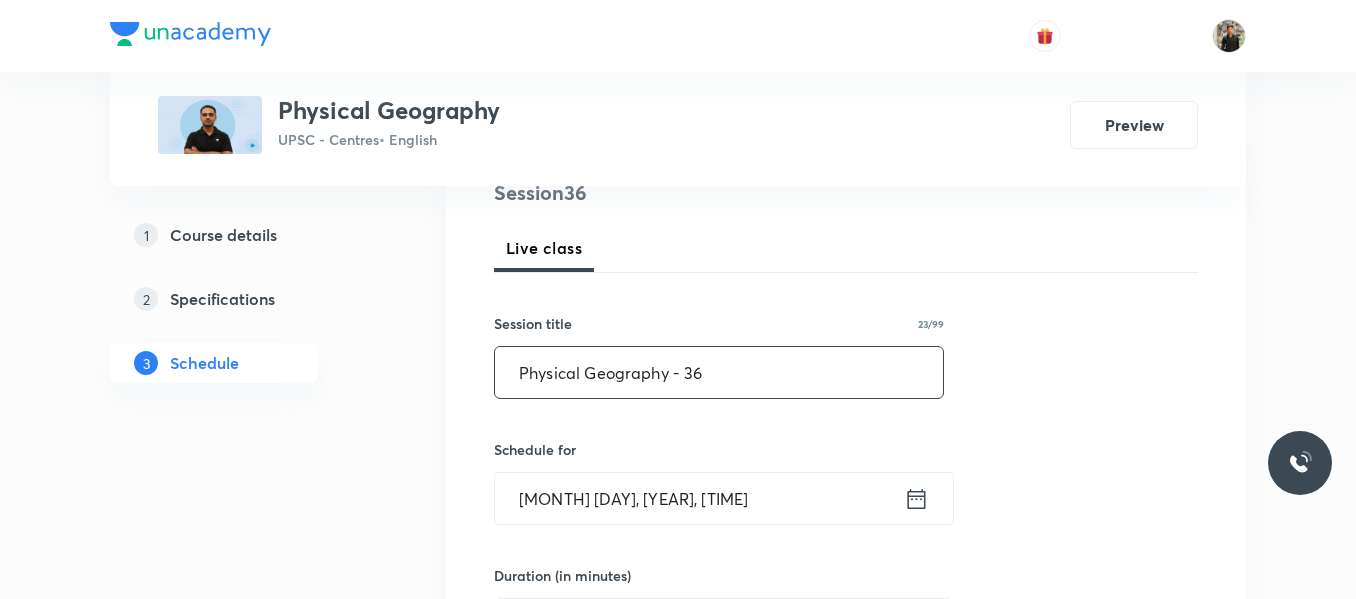 click on "Physical Geography - 36" at bounding box center (719, 372) 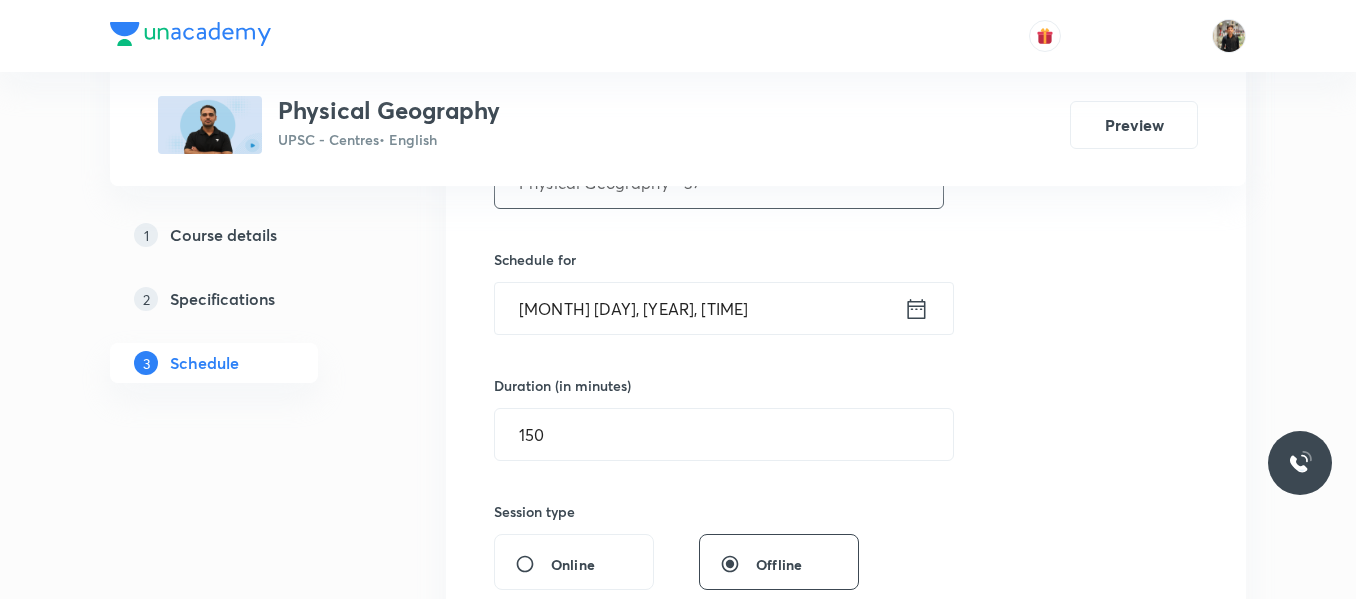 scroll, scrollTop: 458, scrollLeft: 0, axis: vertical 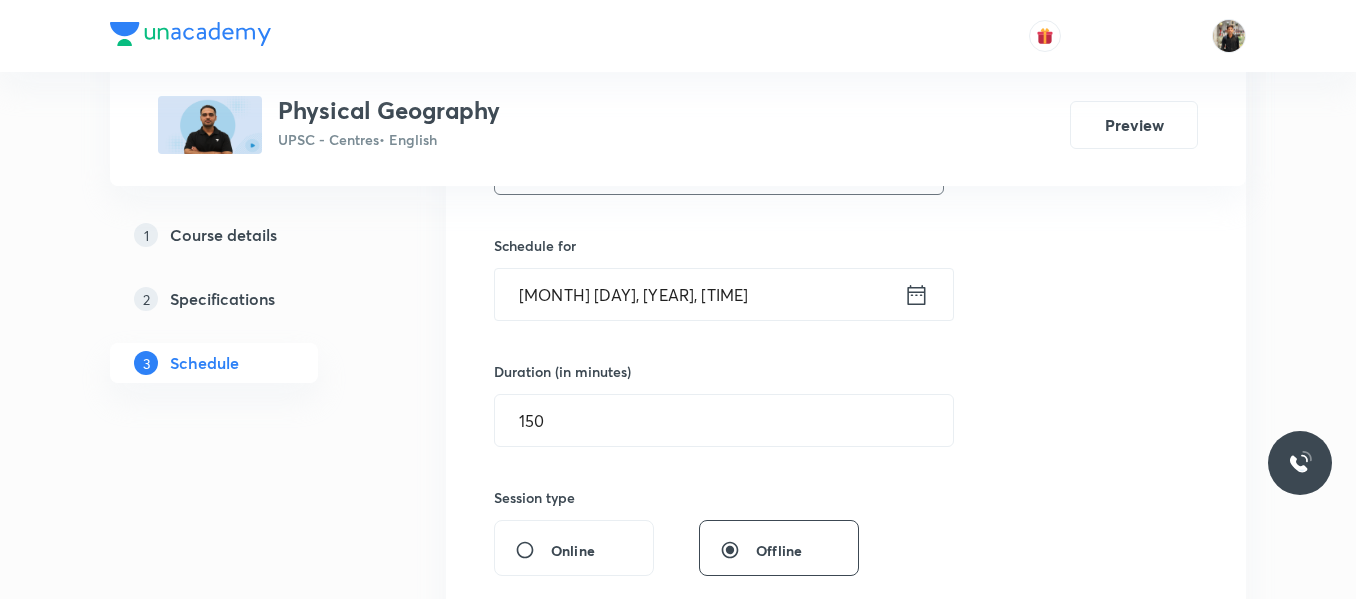 type on "Physical Geography - 37" 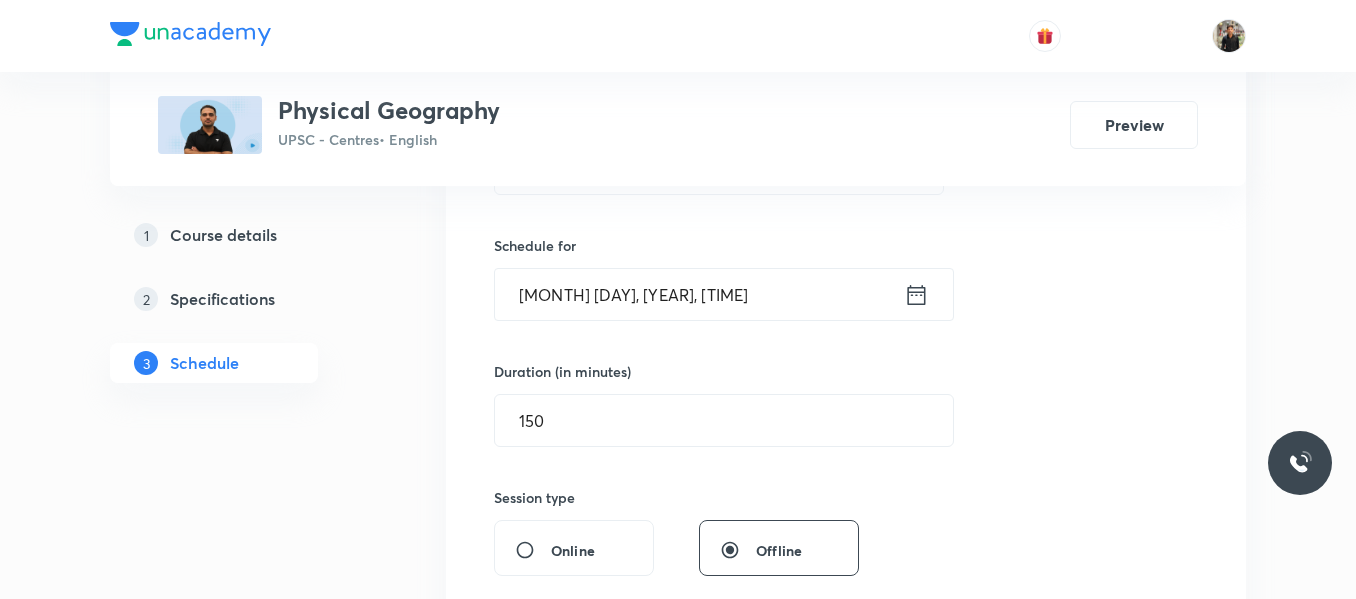 click 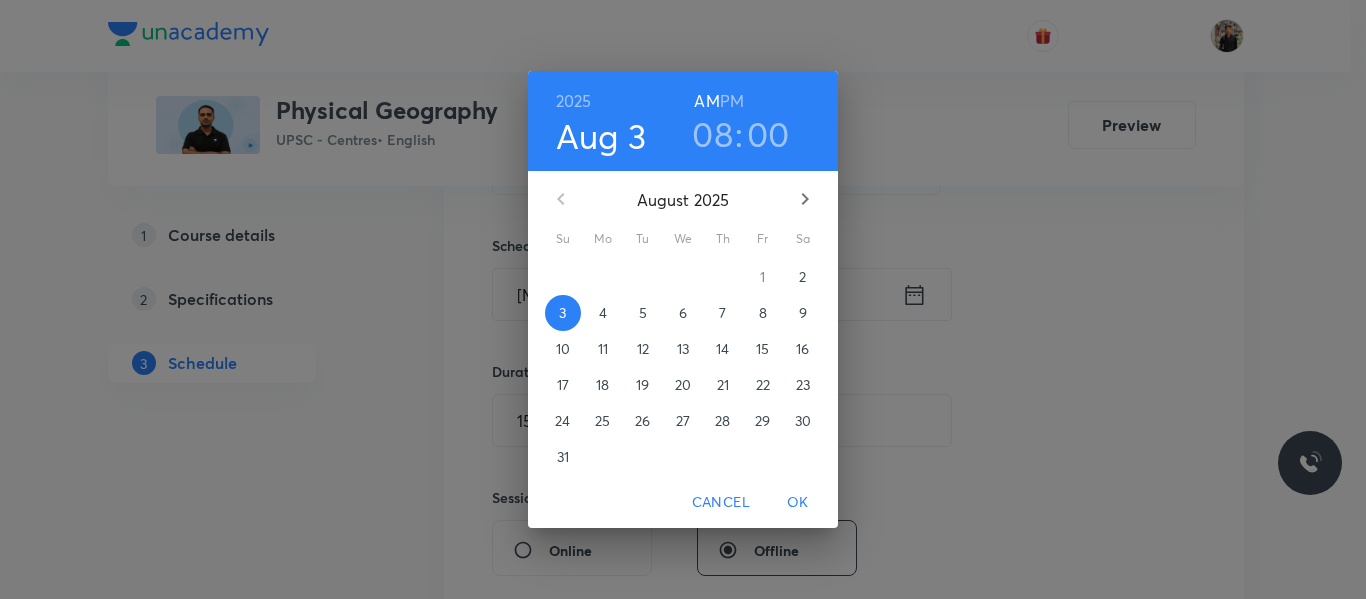 click on "08" at bounding box center (712, 134) 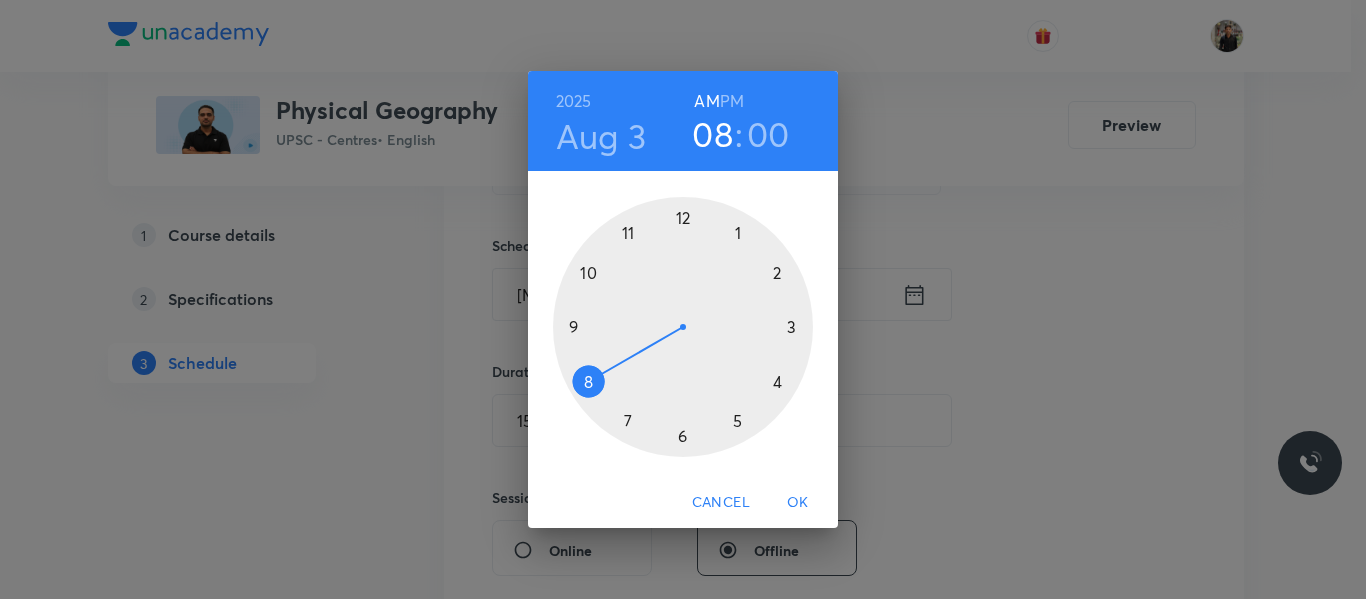 click at bounding box center [683, 327] 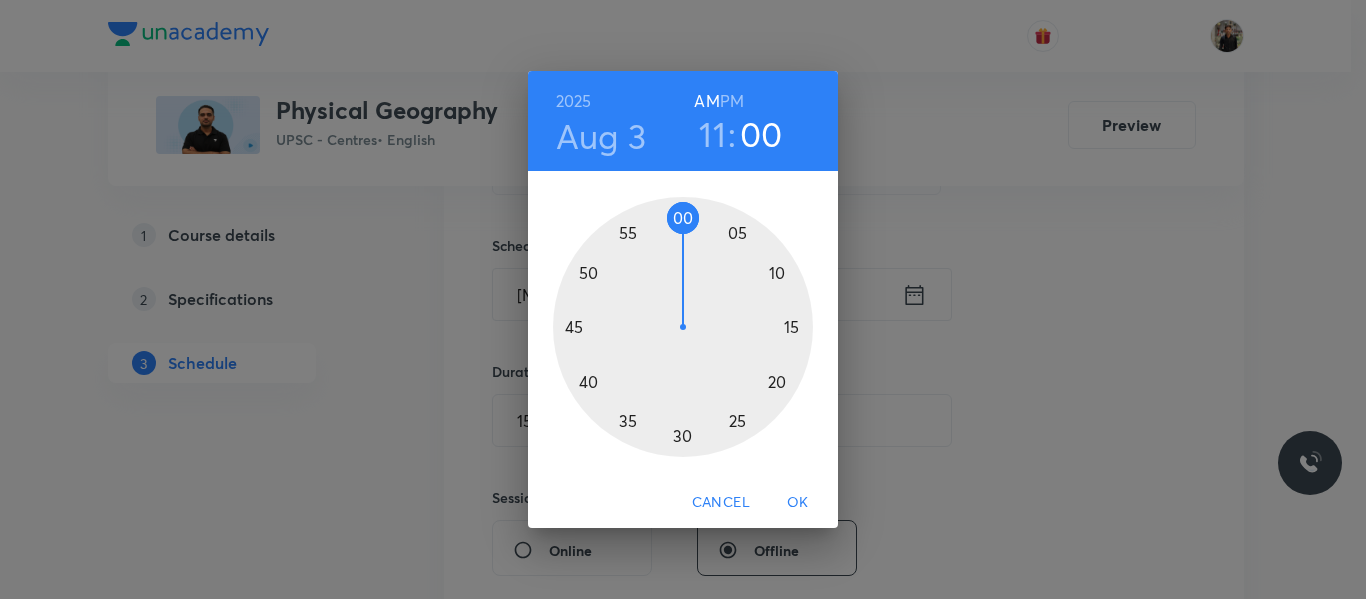 click on "OK" at bounding box center (798, 502) 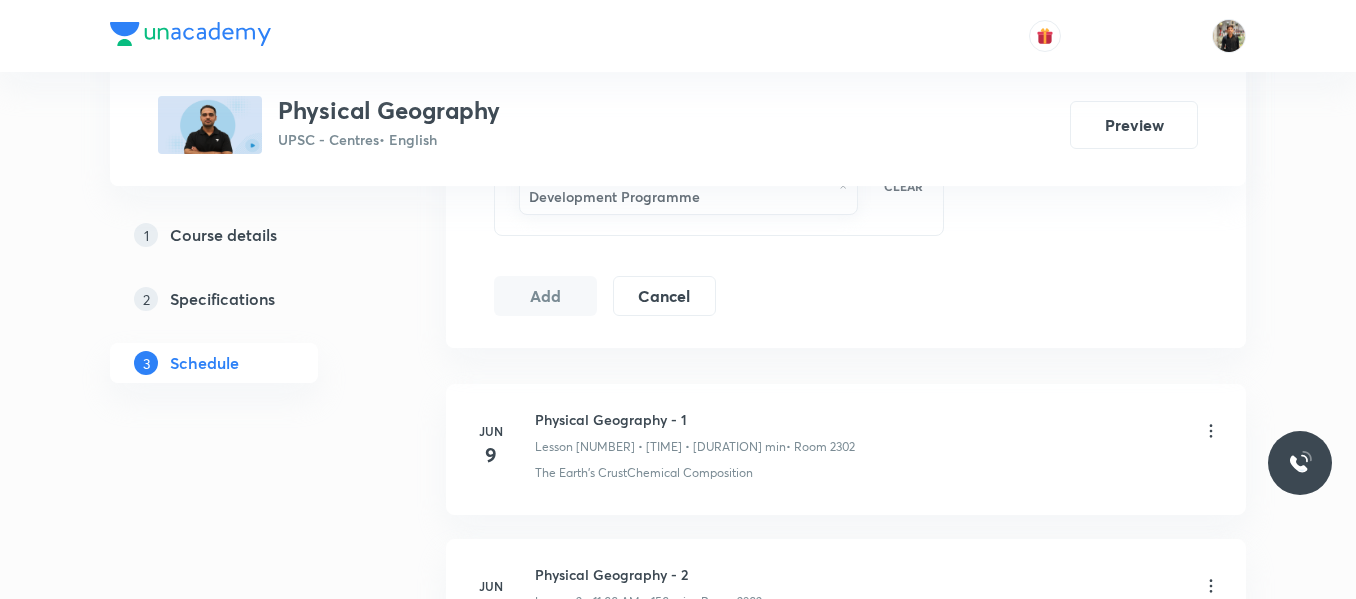 scroll, scrollTop: 1098, scrollLeft: 0, axis: vertical 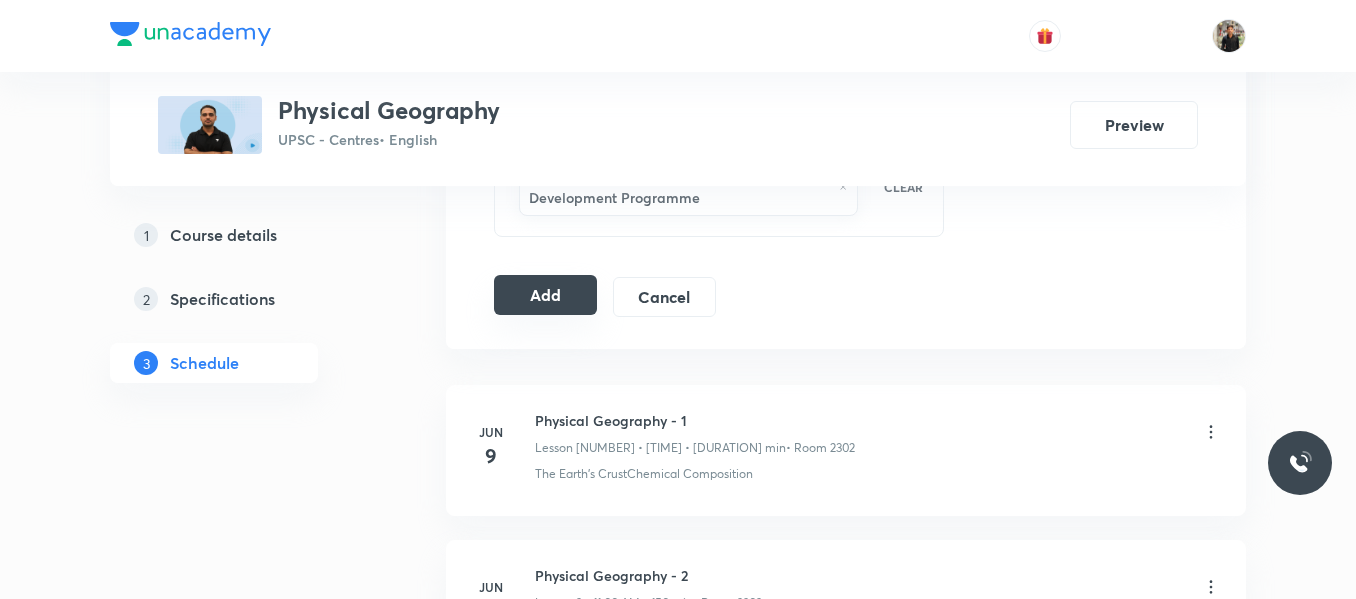 click on "Add" at bounding box center (545, 295) 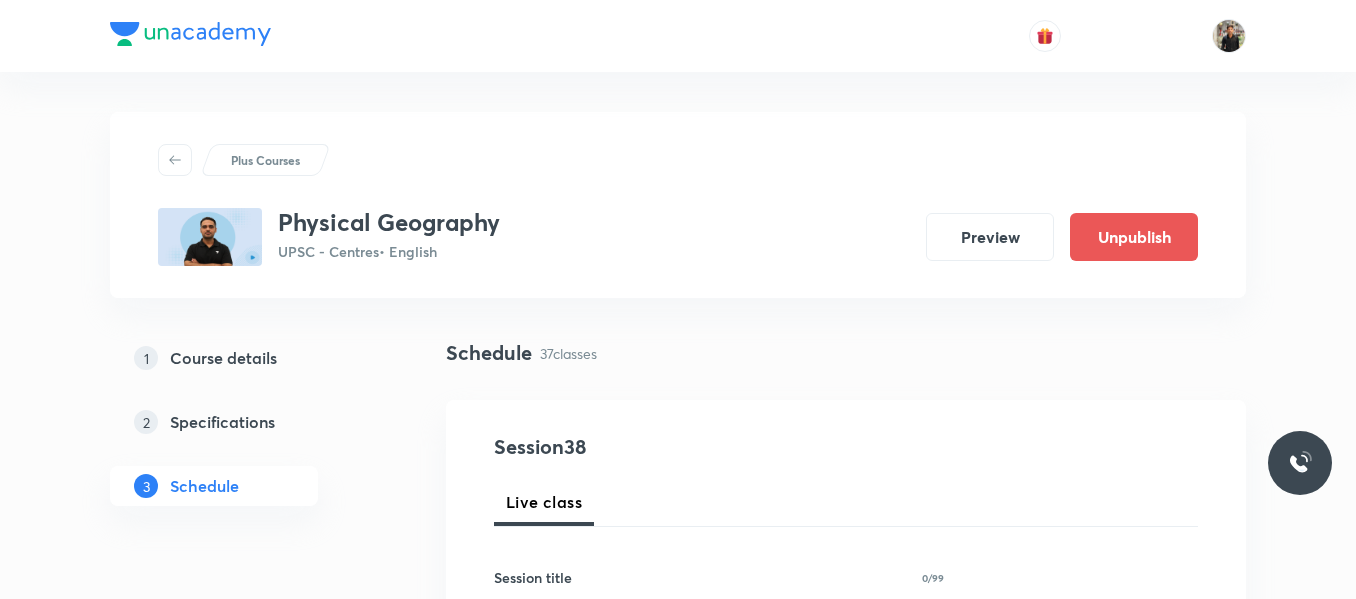 scroll, scrollTop: 6625, scrollLeft: 0, axis: vertical 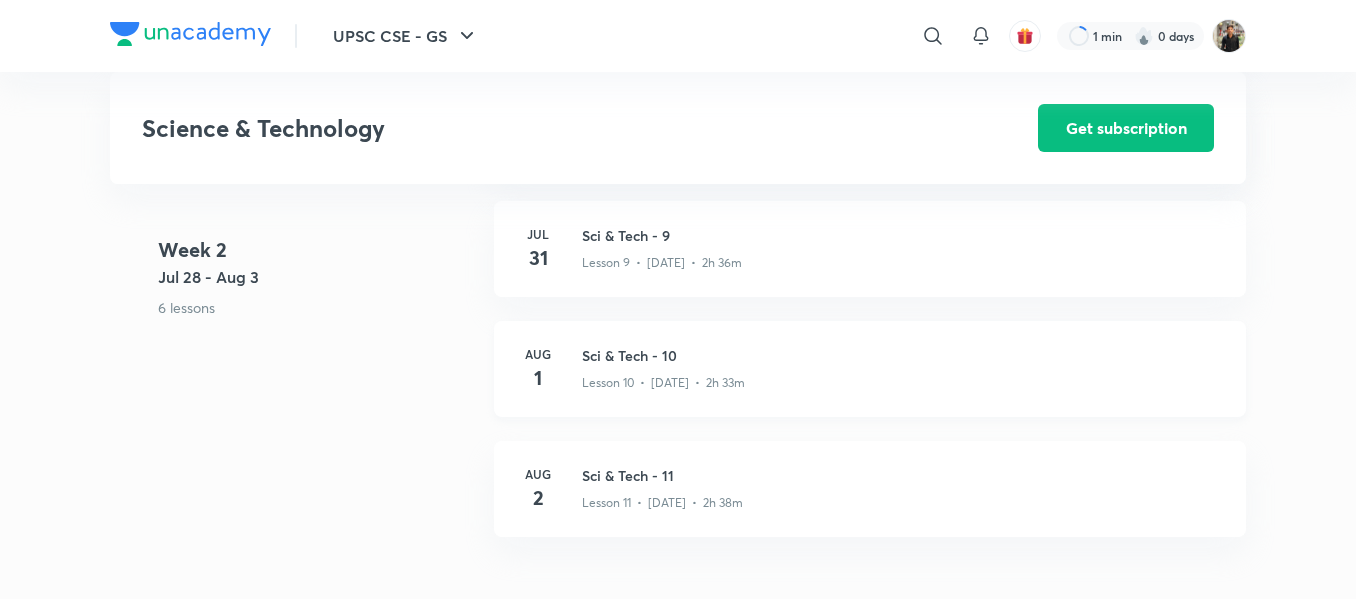 click on "Sci & Tech - 10" at bounding box center [902, 355] 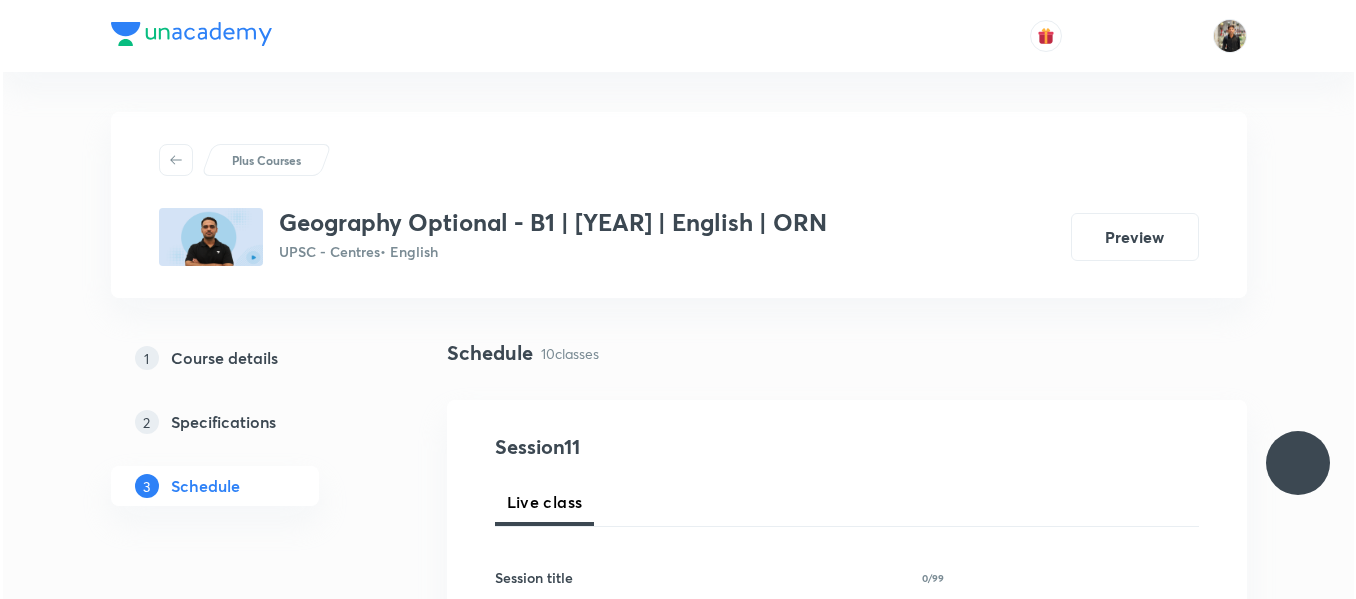 scroll, scrollTop: 2554, scrollLeft: 0, axis: vertical 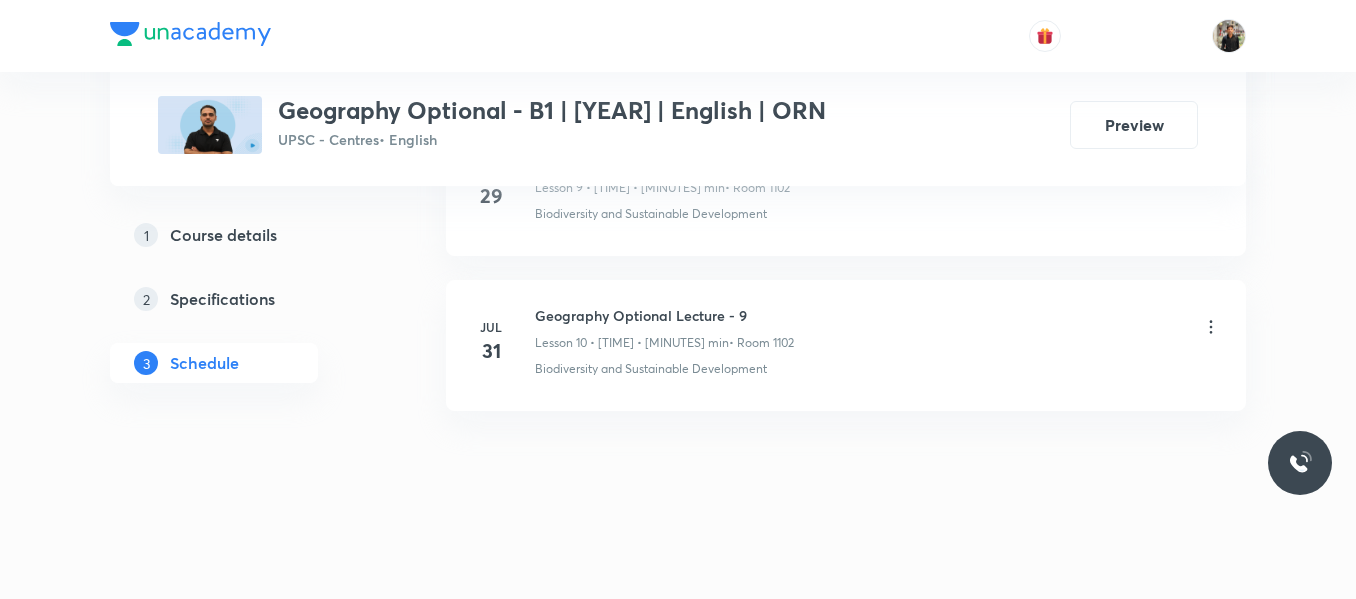 click 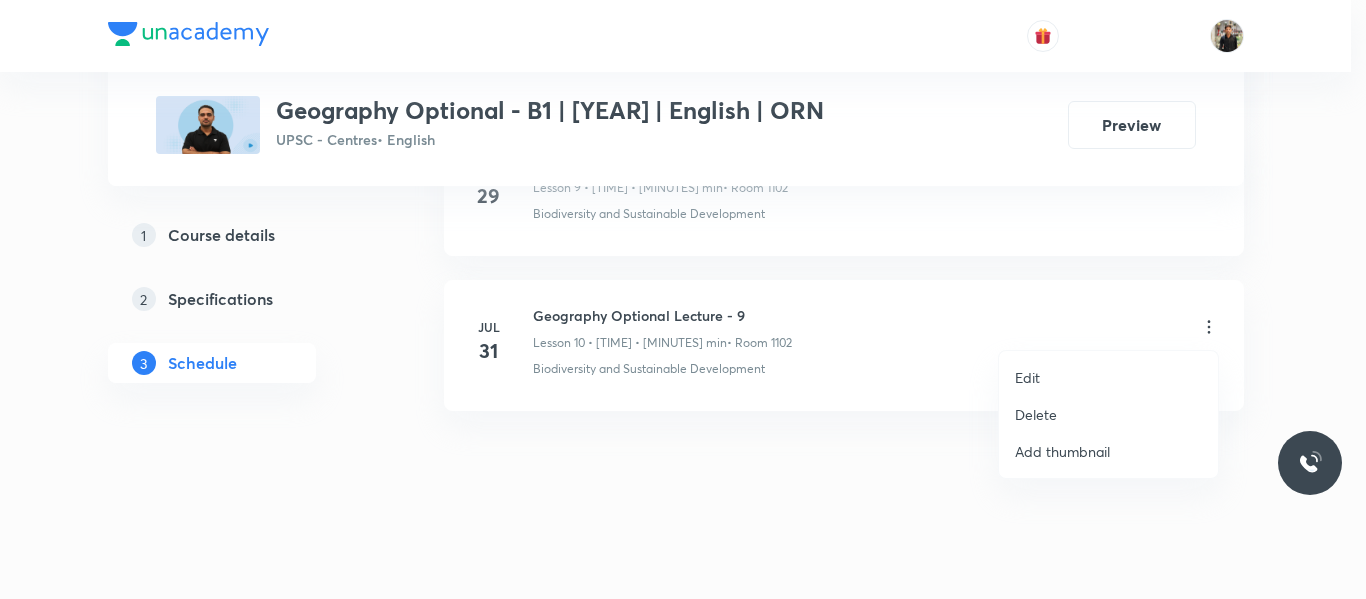 click on "Delete" at bounding box center (1036, 414) 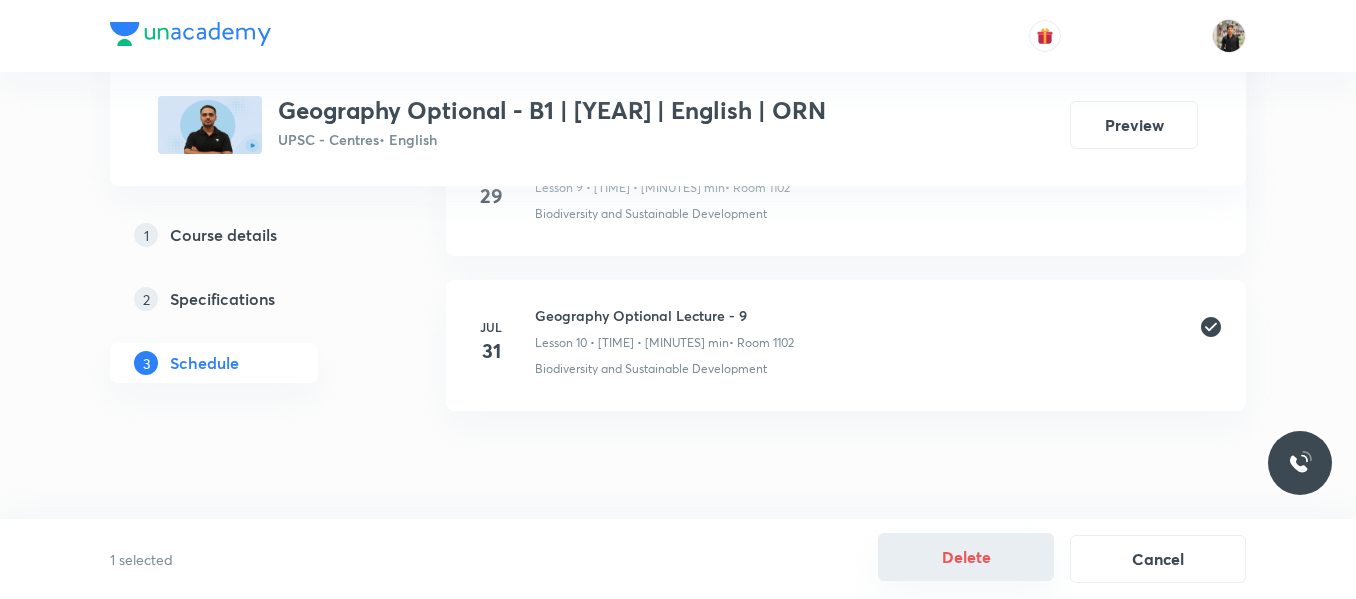 click on "Delete" at bounding box center (966, 557) 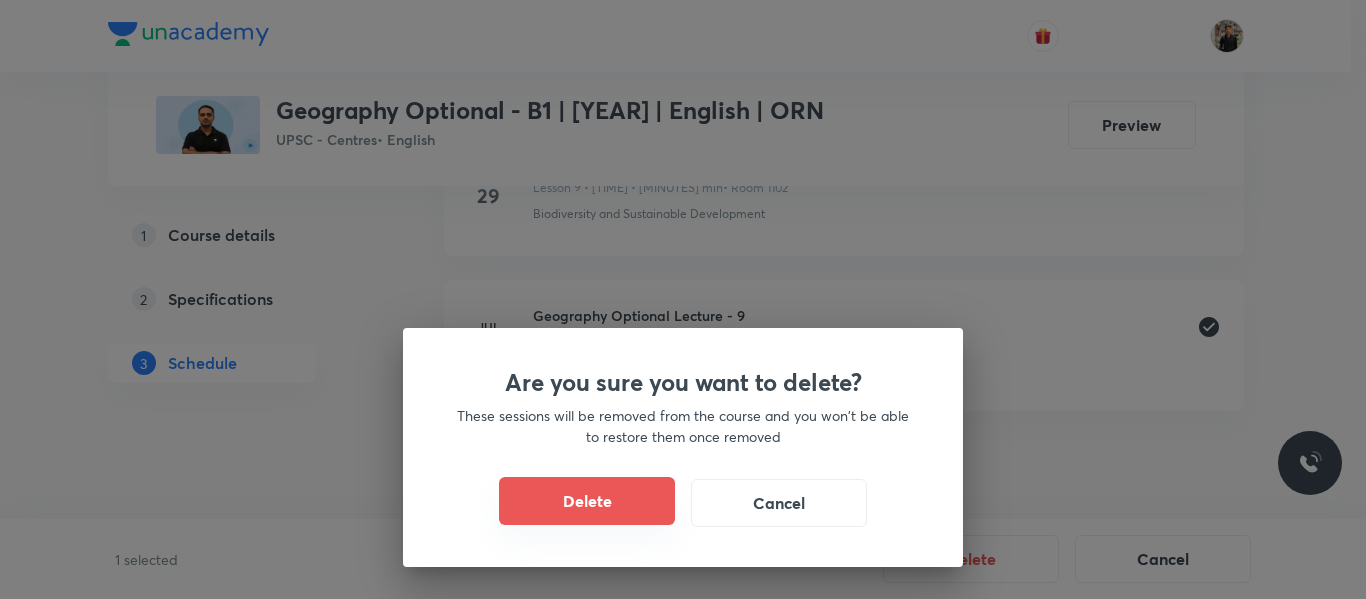 click on "Delete" at bounding box center [587, 501] 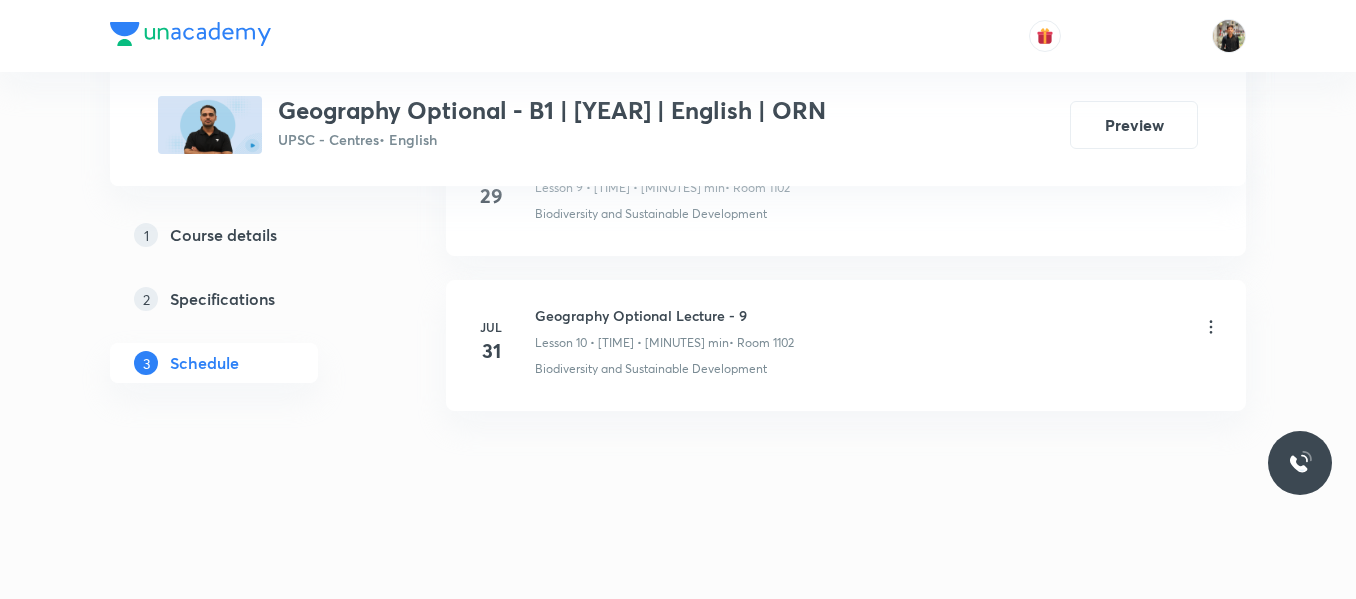 scroll, scrollTop: 2399, scrollLeft: 0, axis: vertical 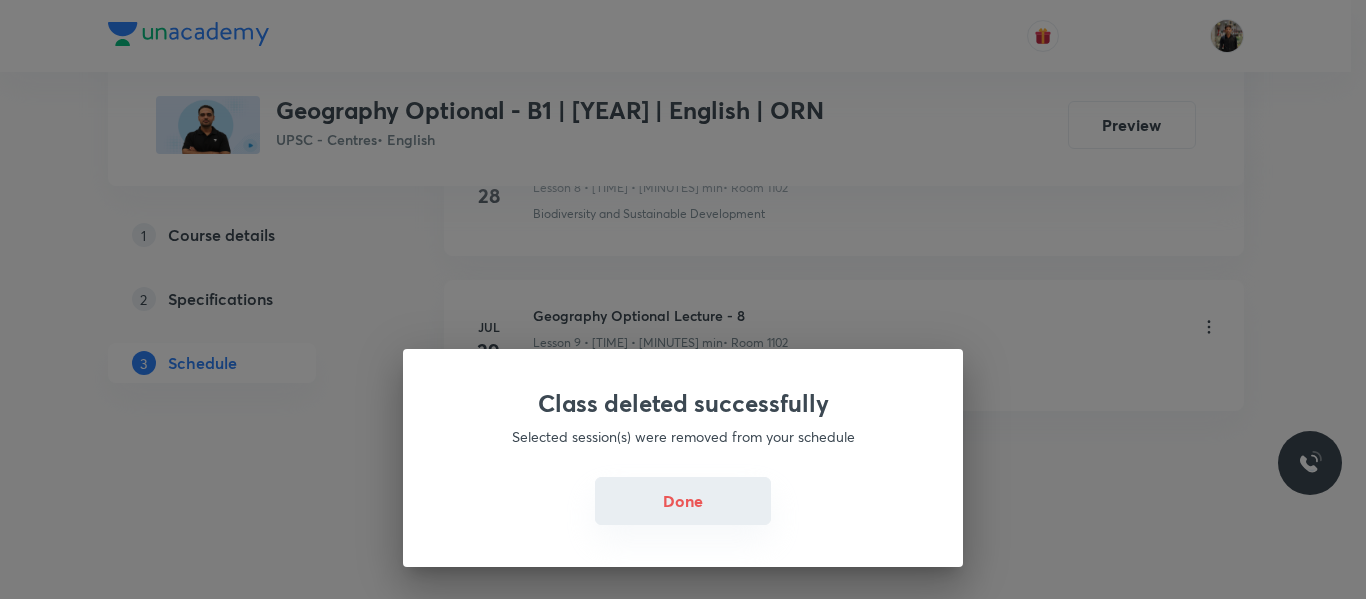 click on "Done" at bounding box center [683, 501] 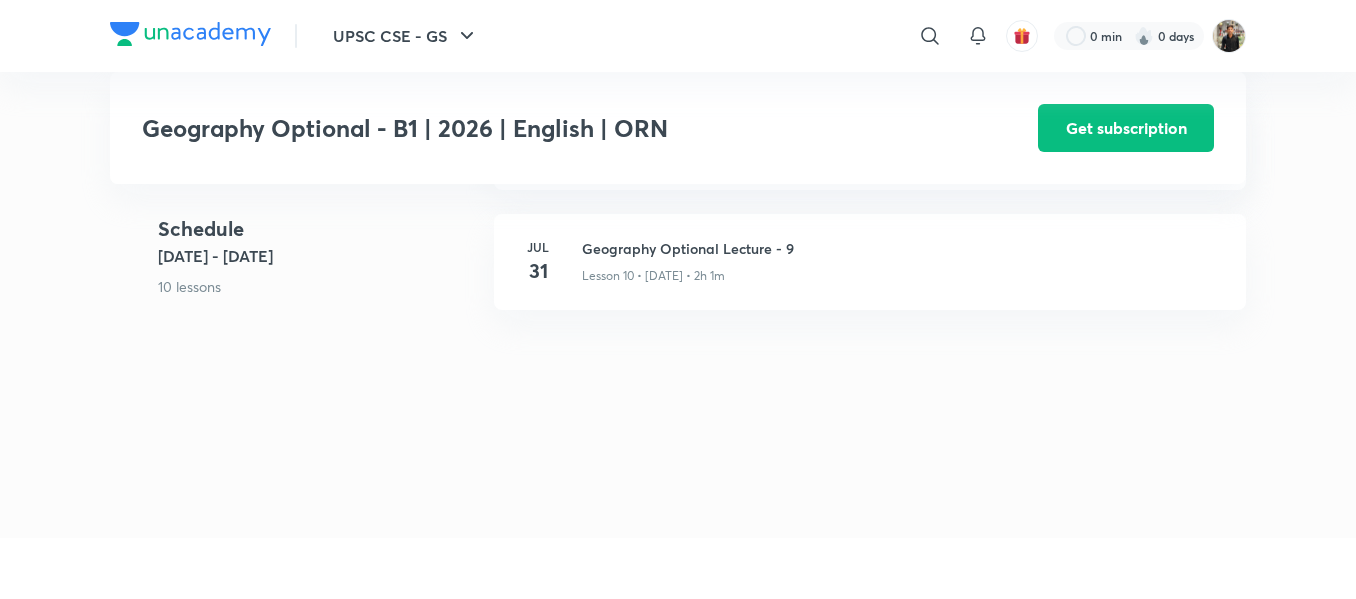 scroll, scrollTop: 0, scrollLeft: 0, axis: both 